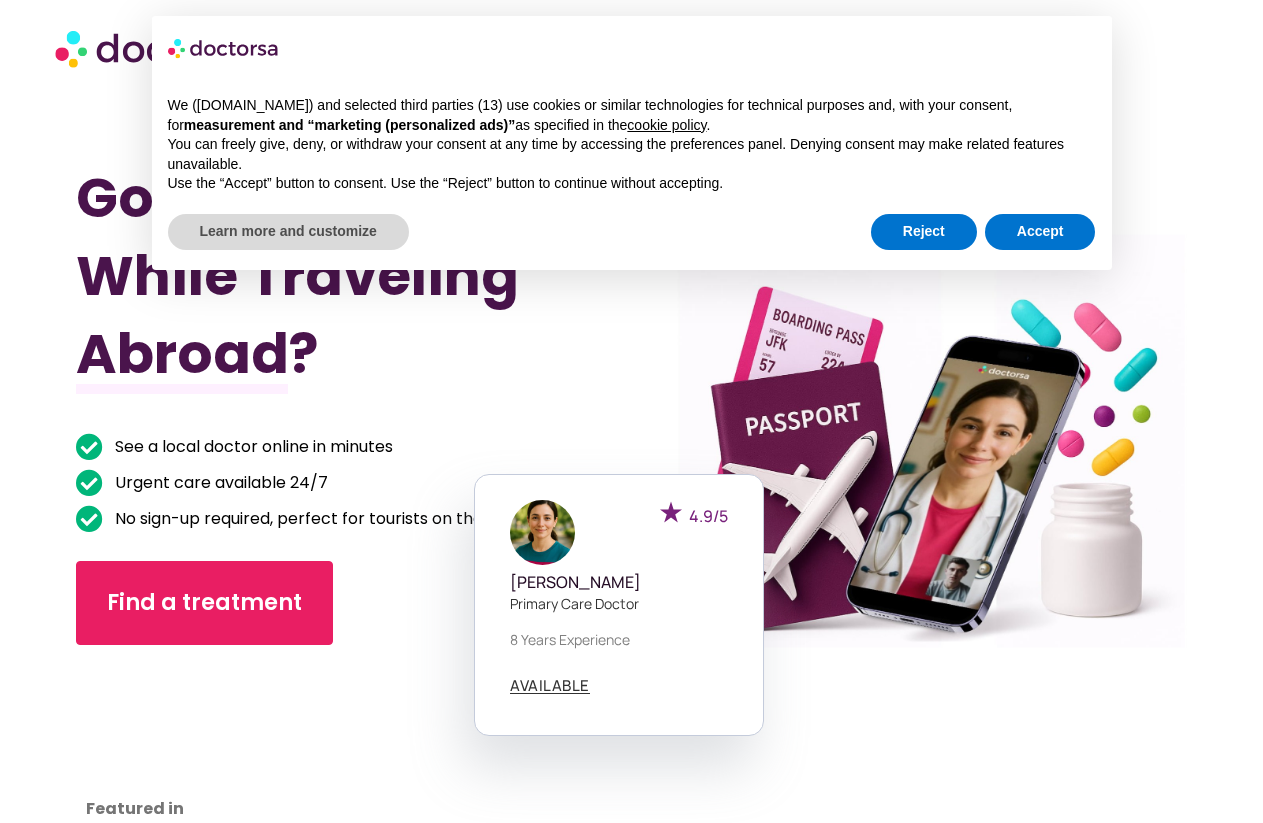 scroll, scrollTop: 0, scrollLeft: 0, axis: both 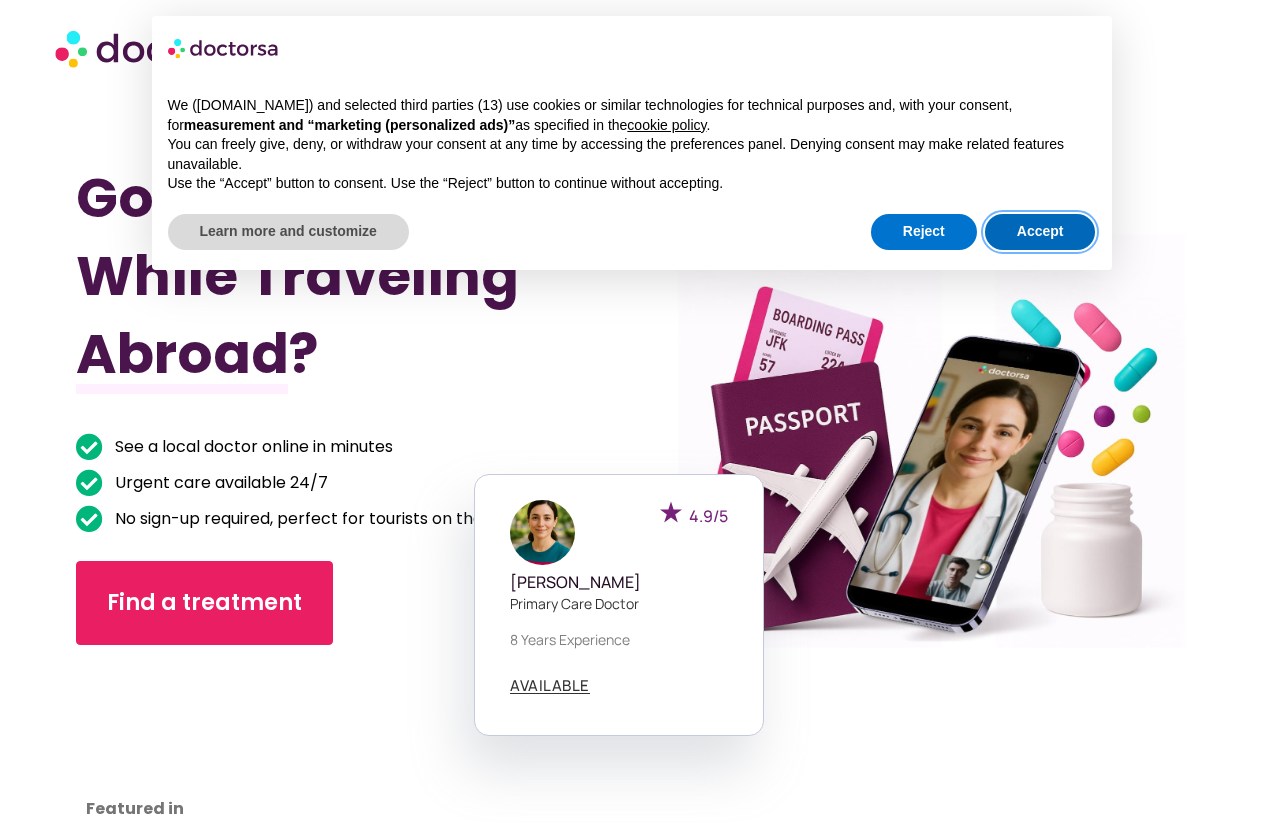 click on "Accept" at bounding box center (1040, 232) 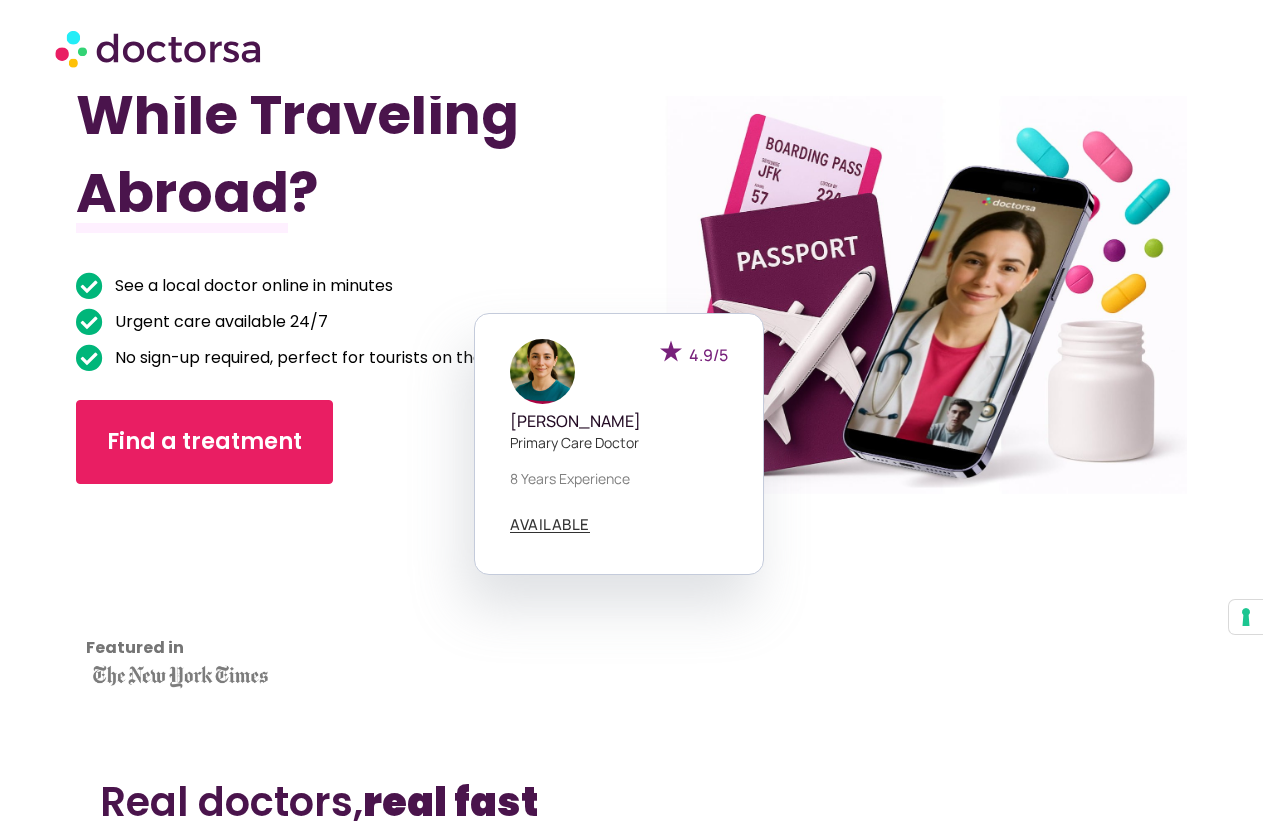 scroll, scrollTop: 160, scrollLeft: 0, axis: vertical 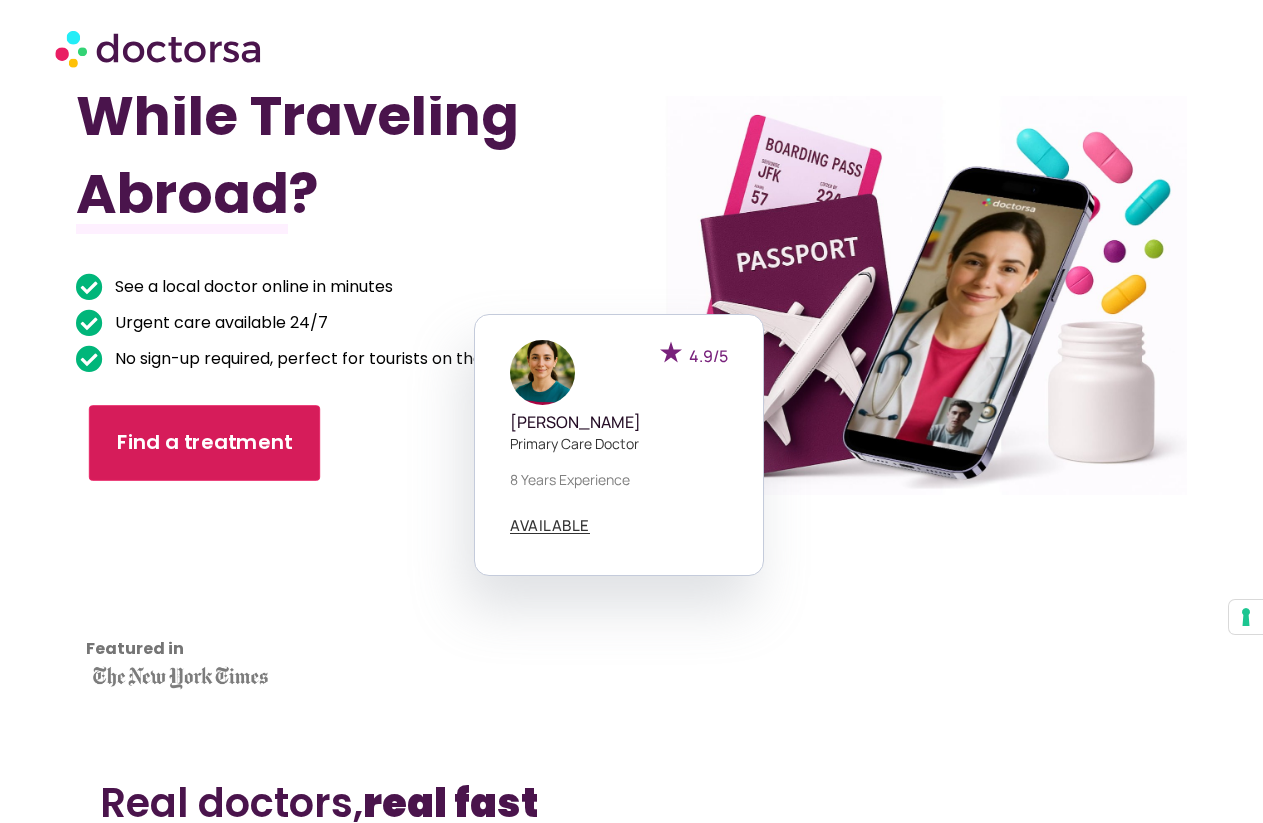 click on "Find a treatment" at bounding box center (205, 442) 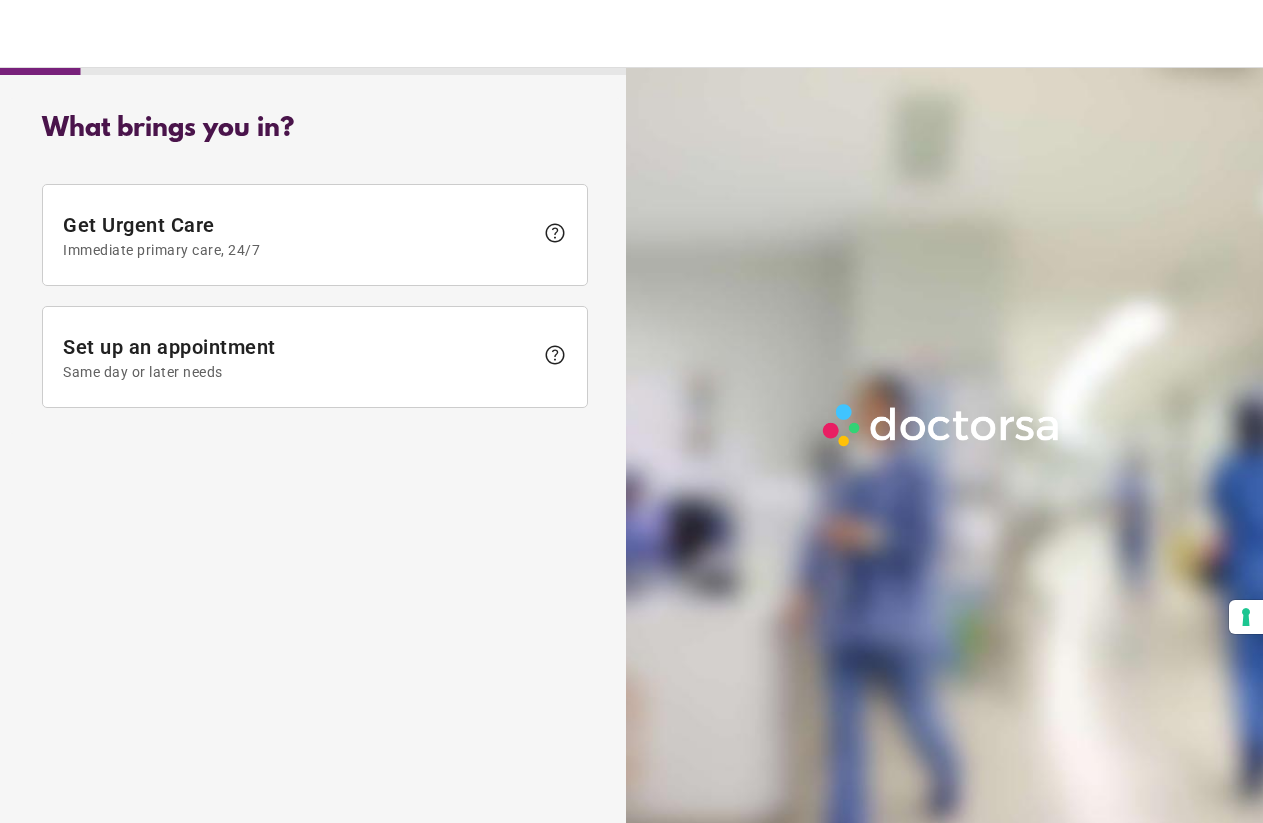 scroll, scrollTop: 0, scrollLeft: 0, axis: both 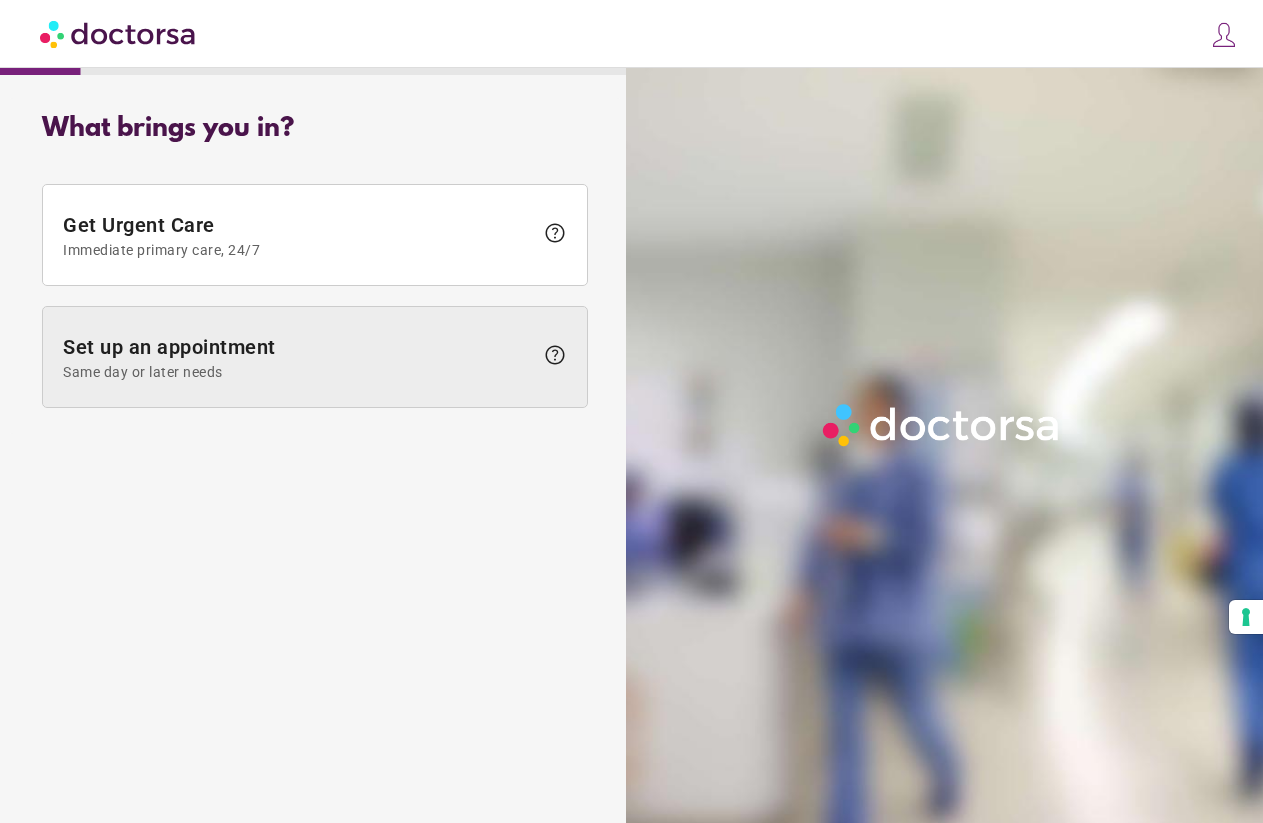 click on "Set up an appointment
Same day or later needs" at bounding box center (298, 357) 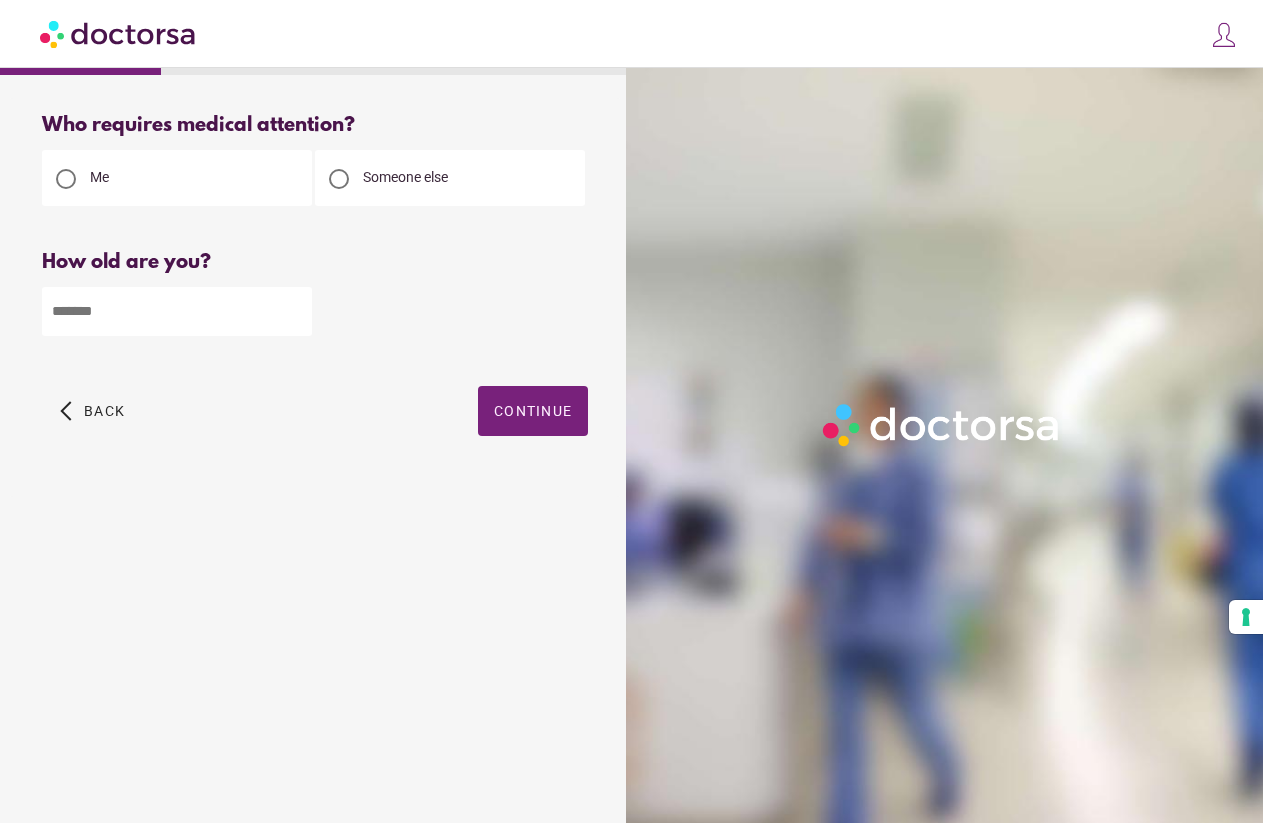 click at bounding box center (177, 311) 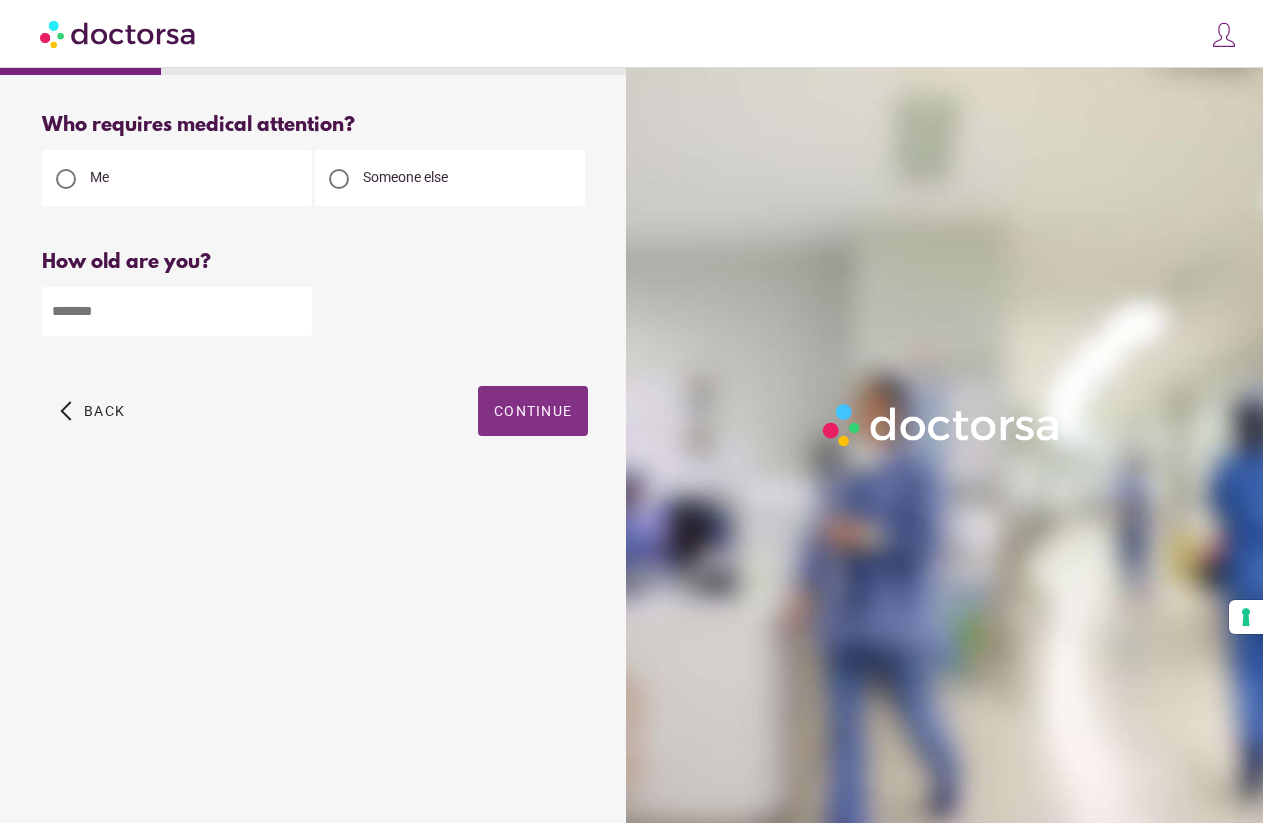 type on "**" 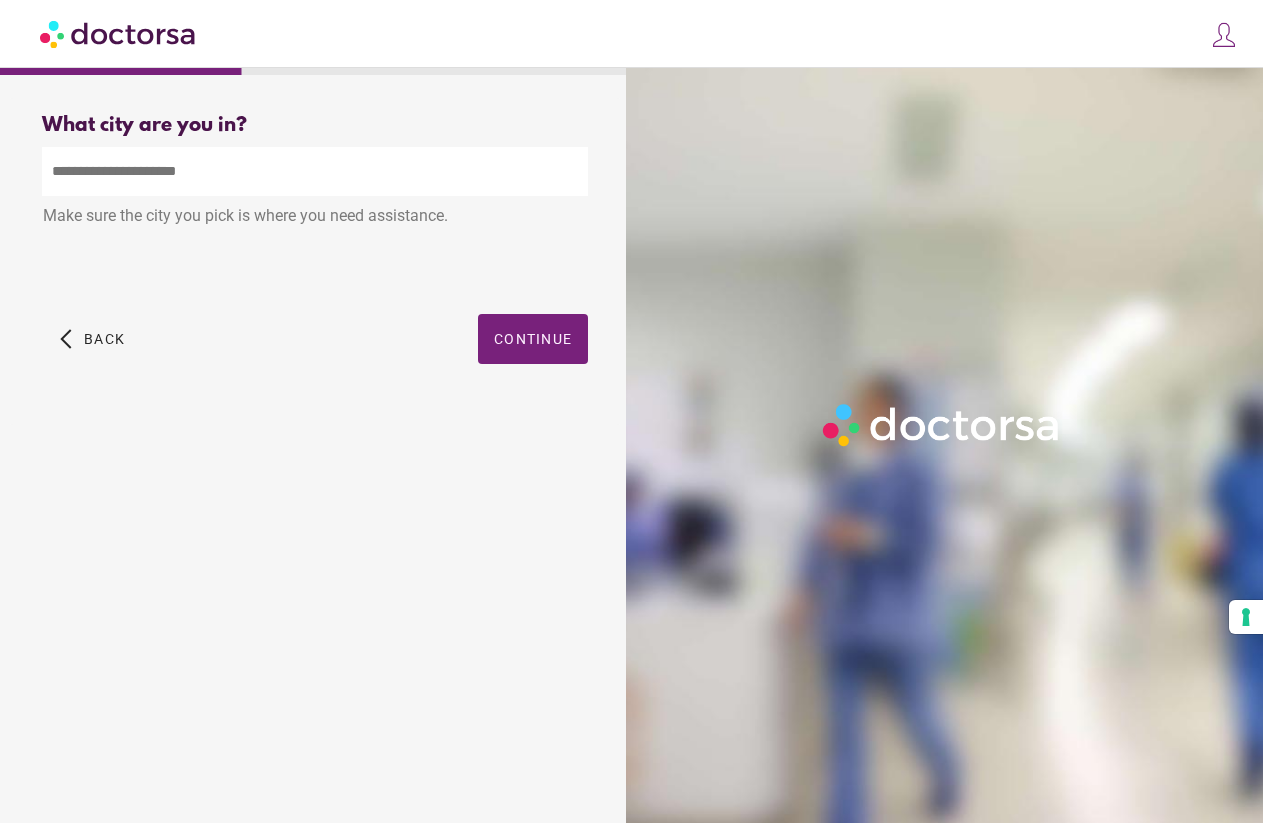 click at bounding box center (315, 171) 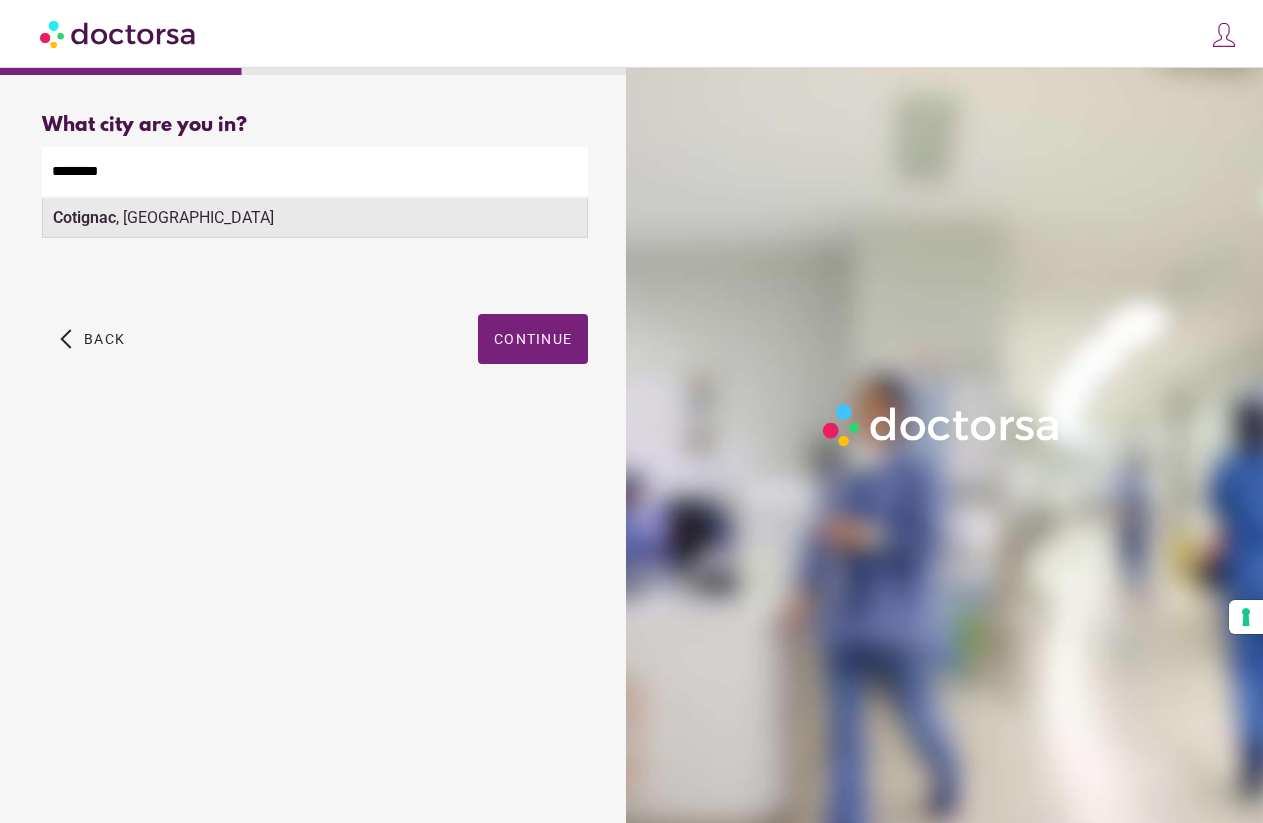 click on "Cotignac , France" at bounding box center [315, 218] 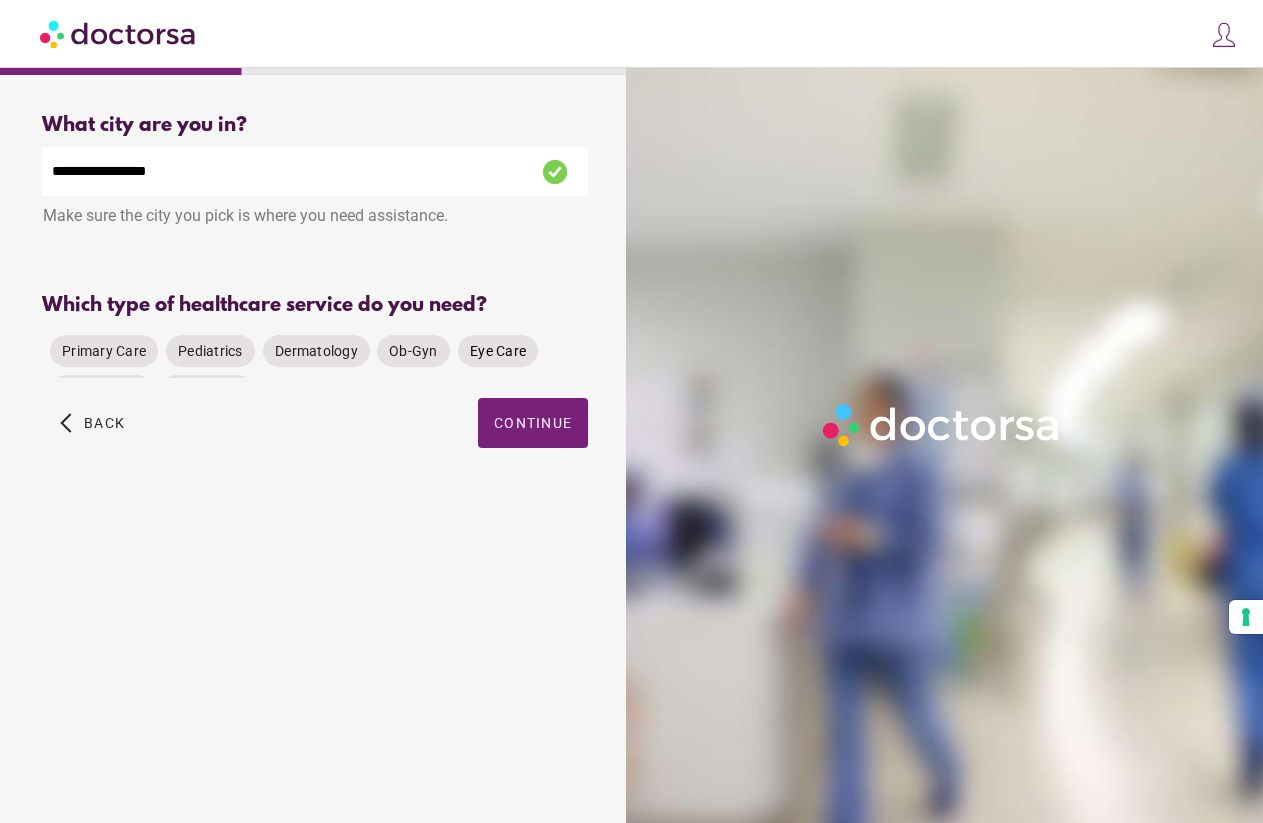 click on "Eye Care" at bounding box center (498, 351) 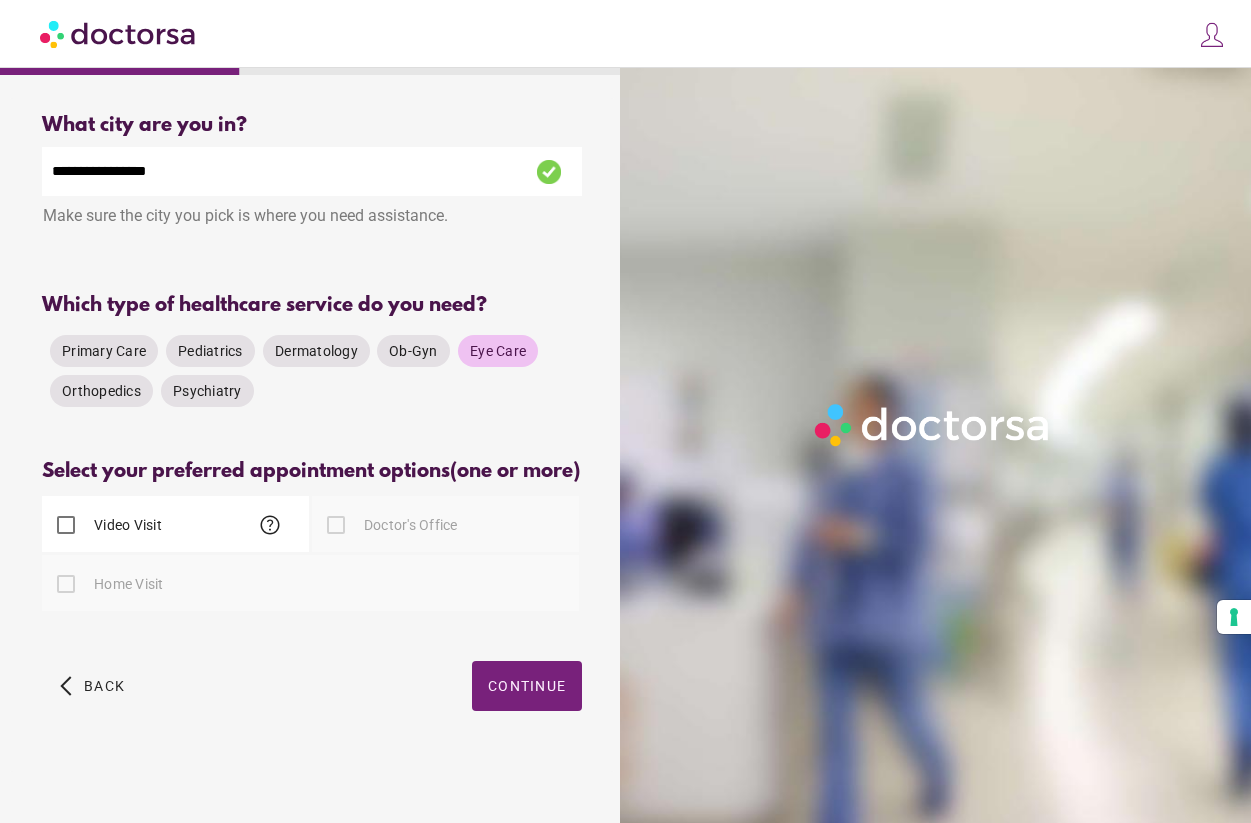 click on "Eye Care" at bounding box center [498, 351] 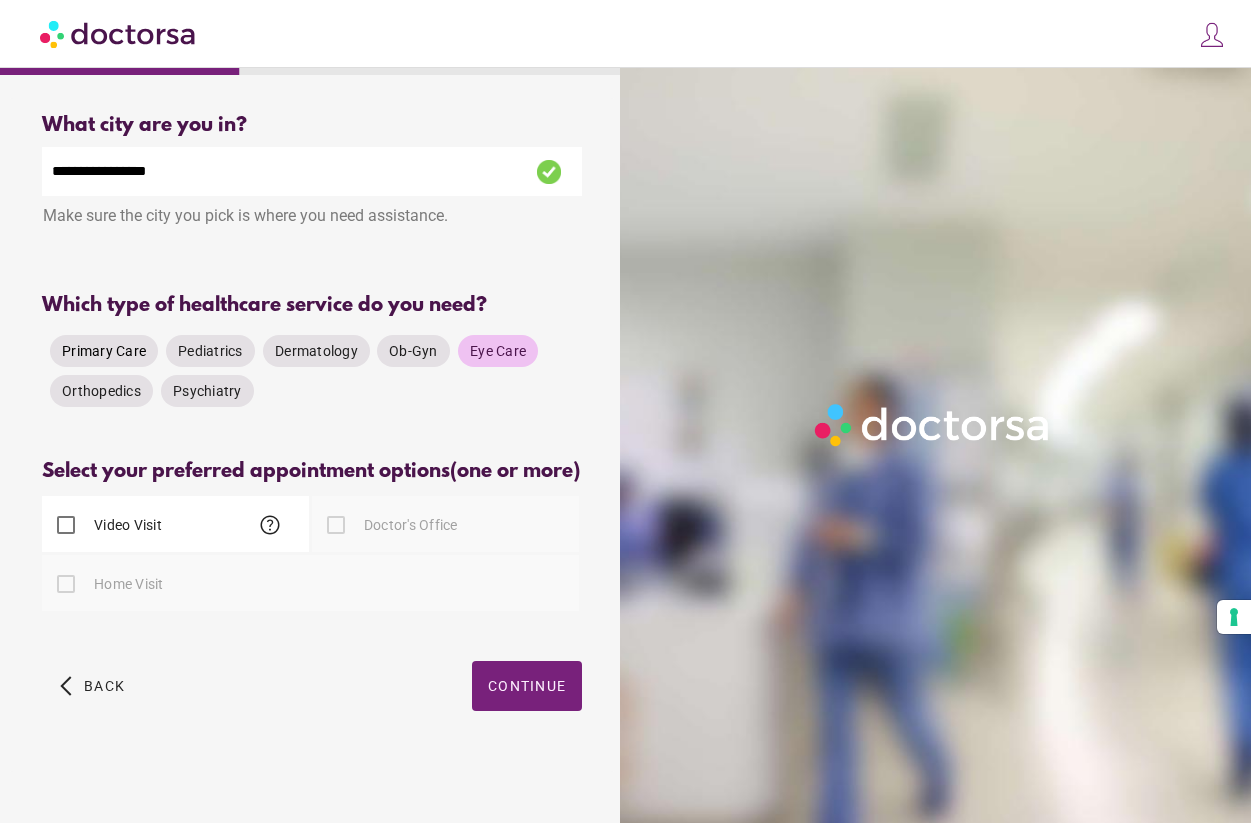 click on "Primary Care" at bounding box center (104, 351) 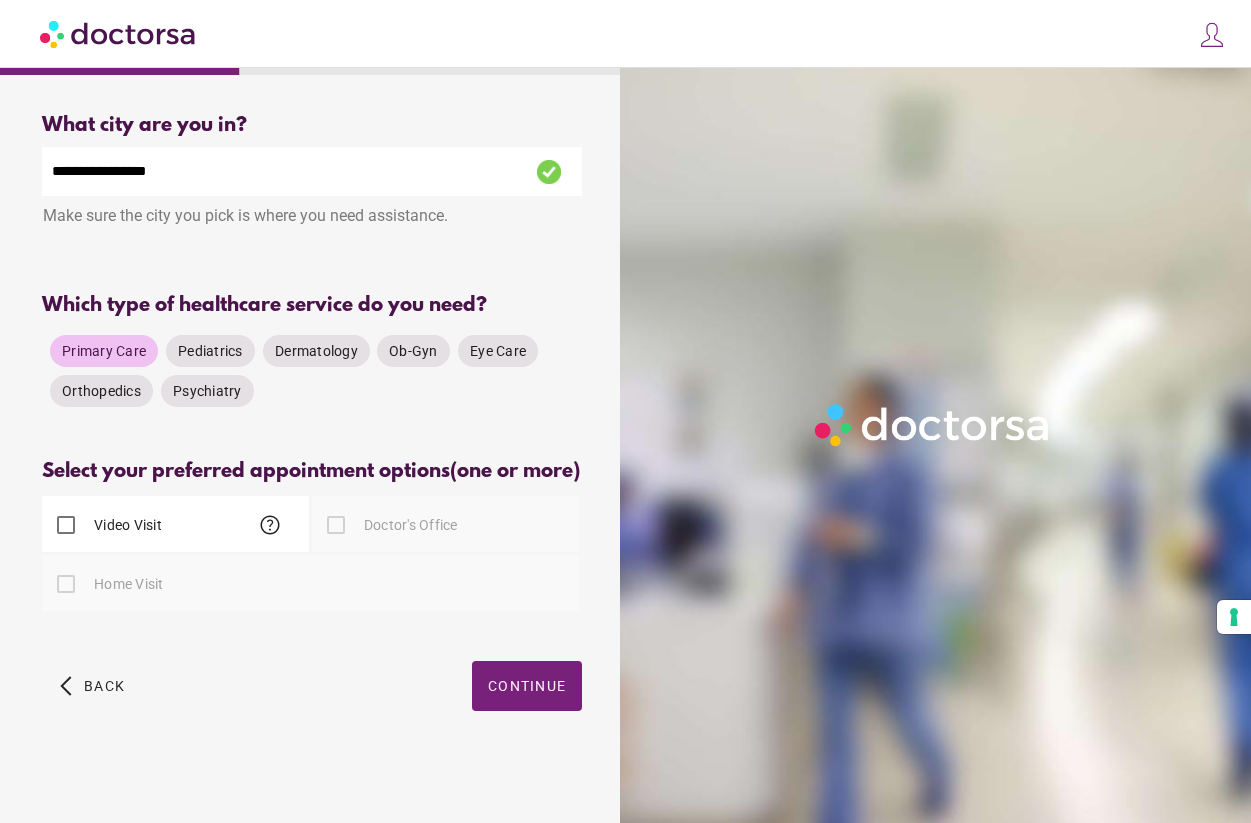 scroll, scrollTop: 24, scrollLeft: 0, axis: vertical 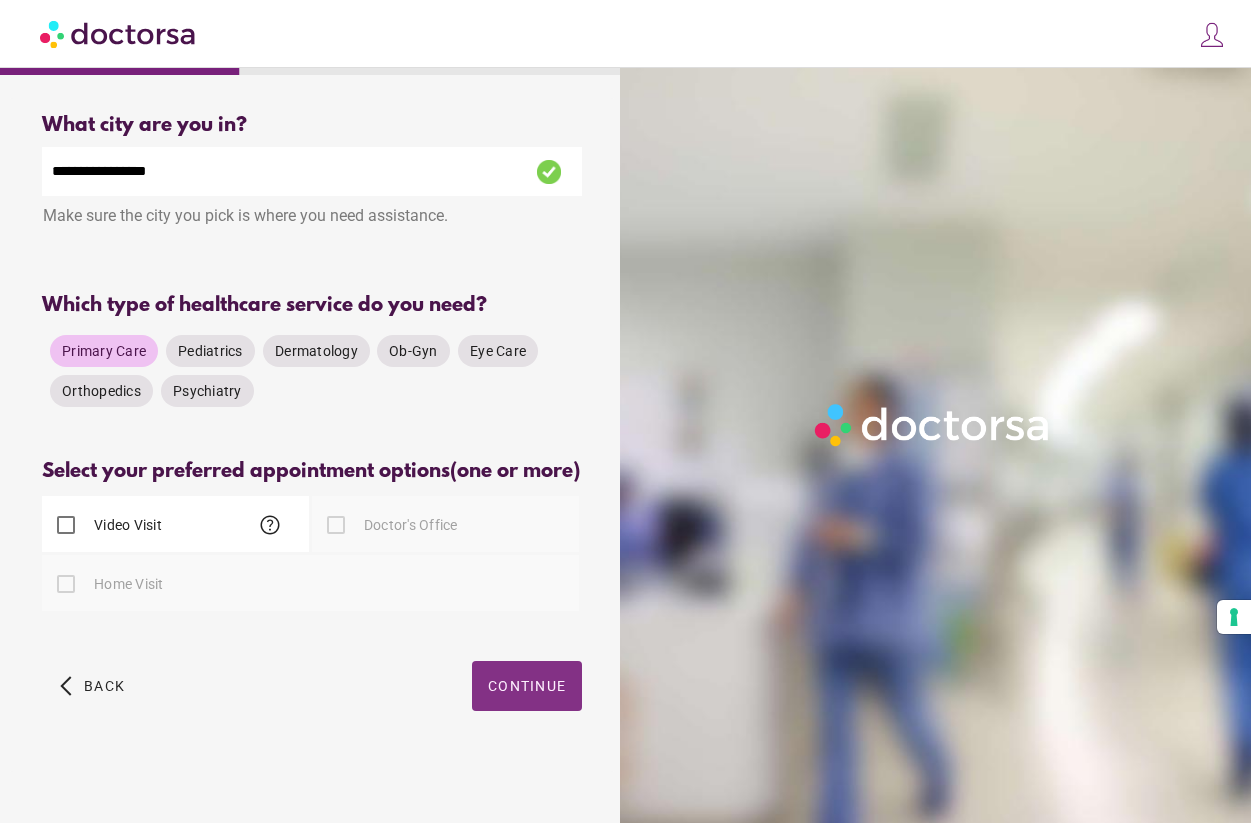 click on "Continue" at bounding box center [527, 686] 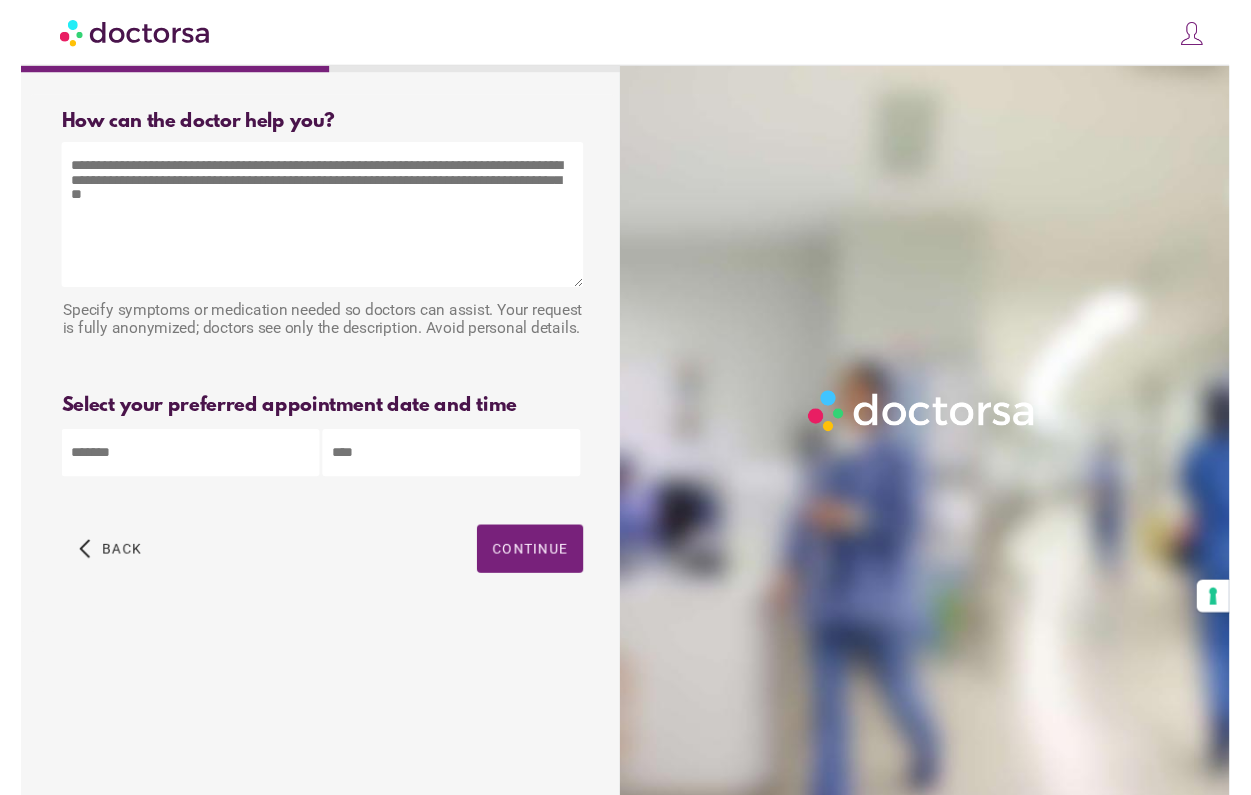 scroll, scrollTop: 0, scrollLeft: 0, axis: both 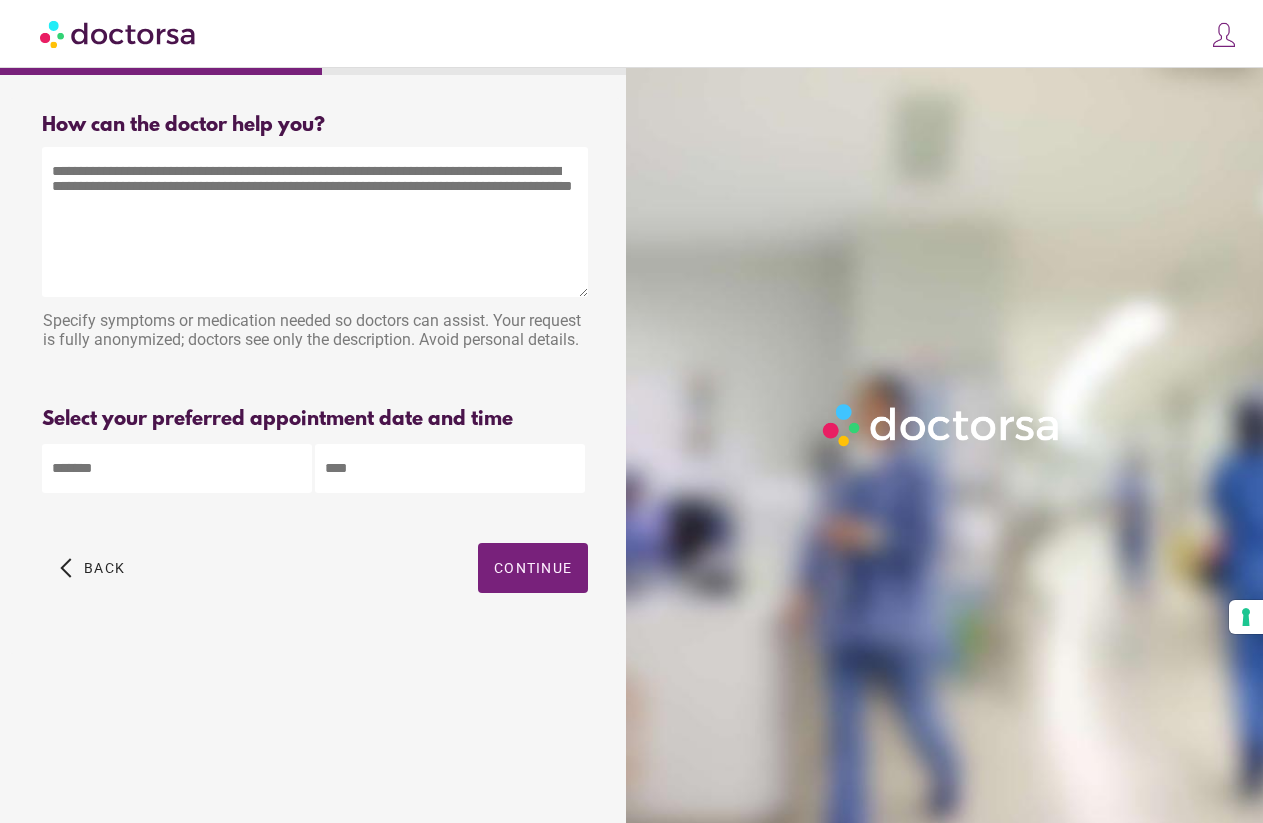 click at bounding box center [315, 222] 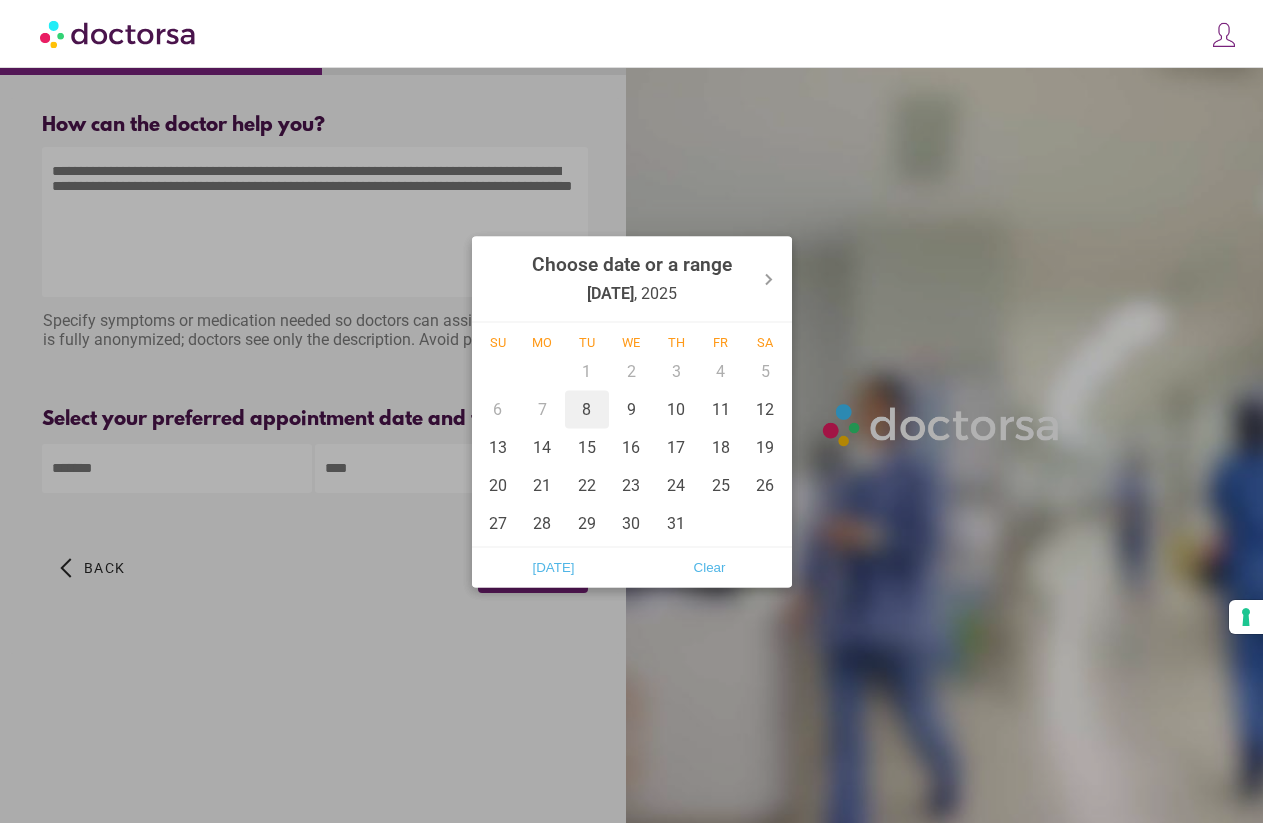 click on "8" at bounding box center (587, 409) 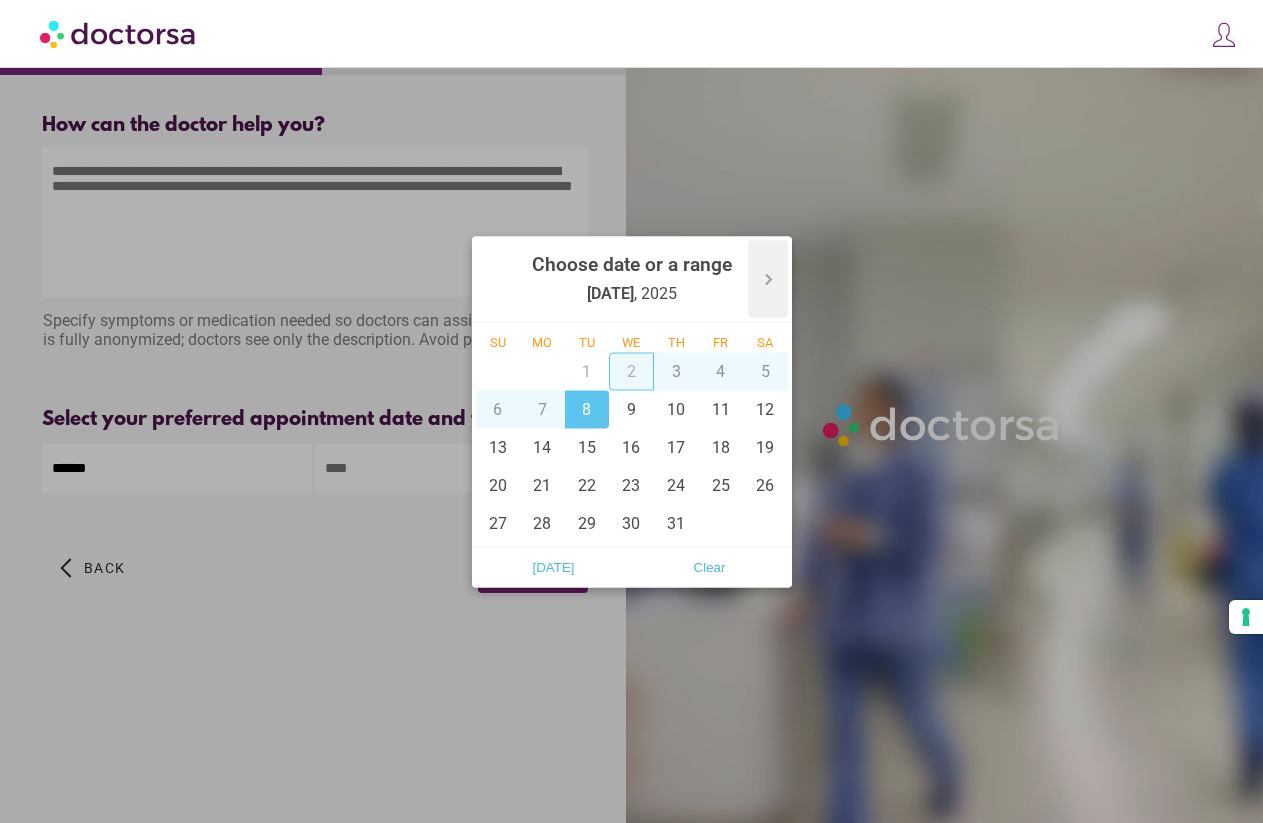 click at bounding box center [768, 278] 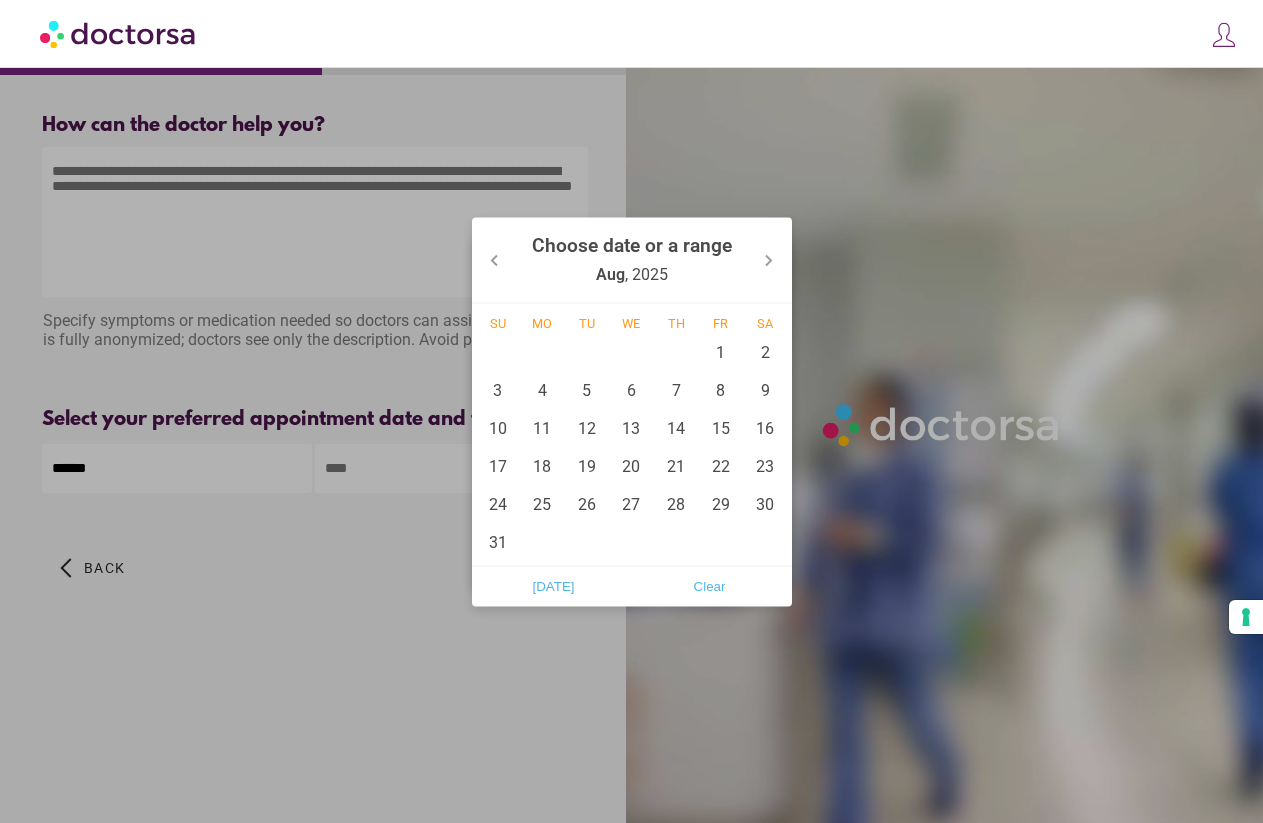 click at bounding box center (631, 411) 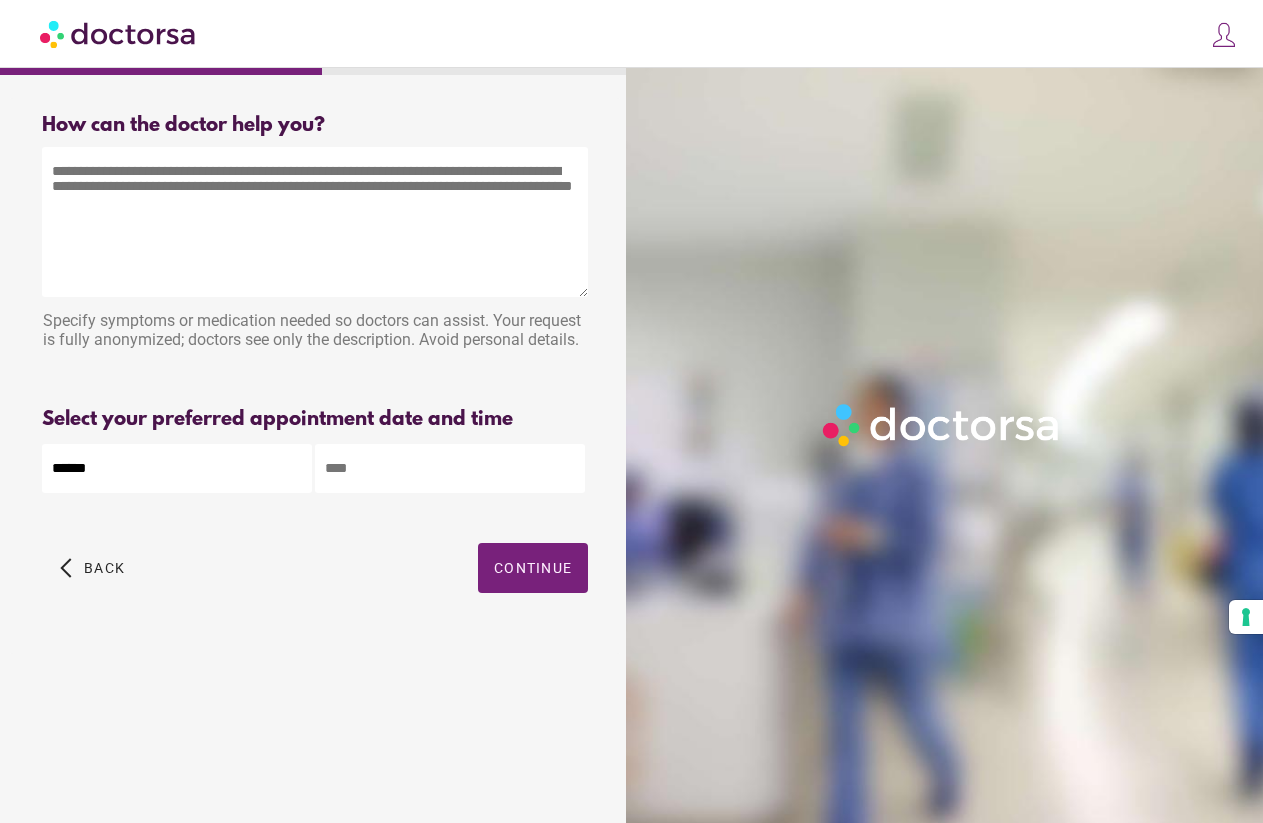 click at bounding box center [315, 222] 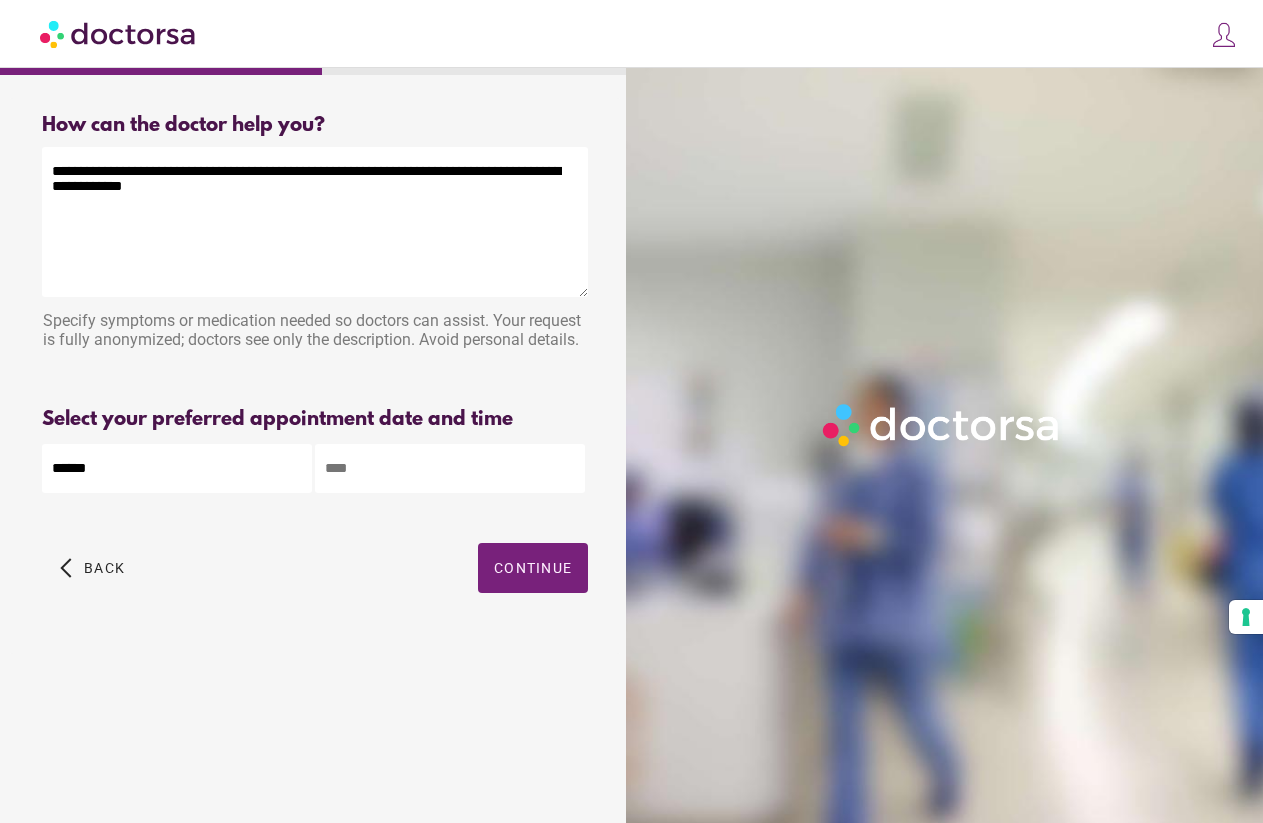 click on "**********" at bounding box center (315, 222) 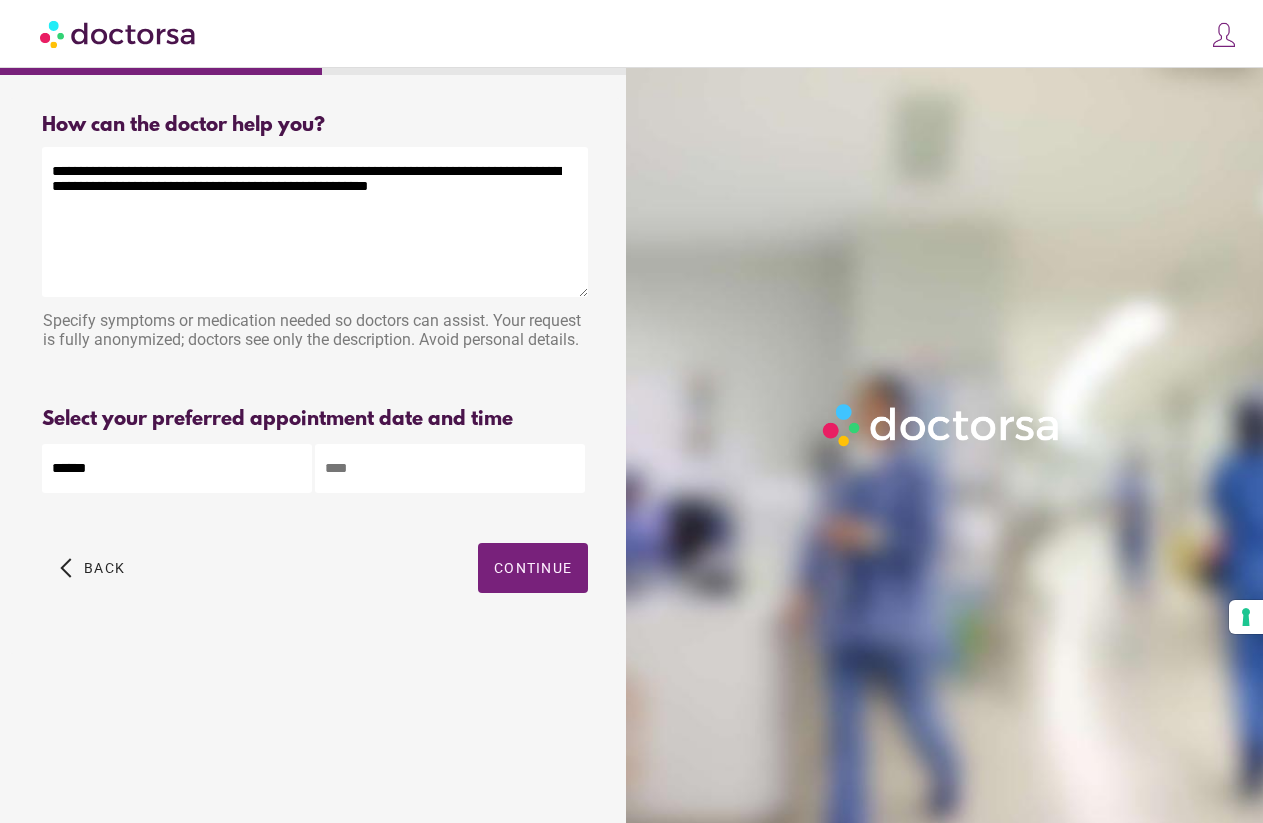click on "**********" at bounding box center (315, 222) 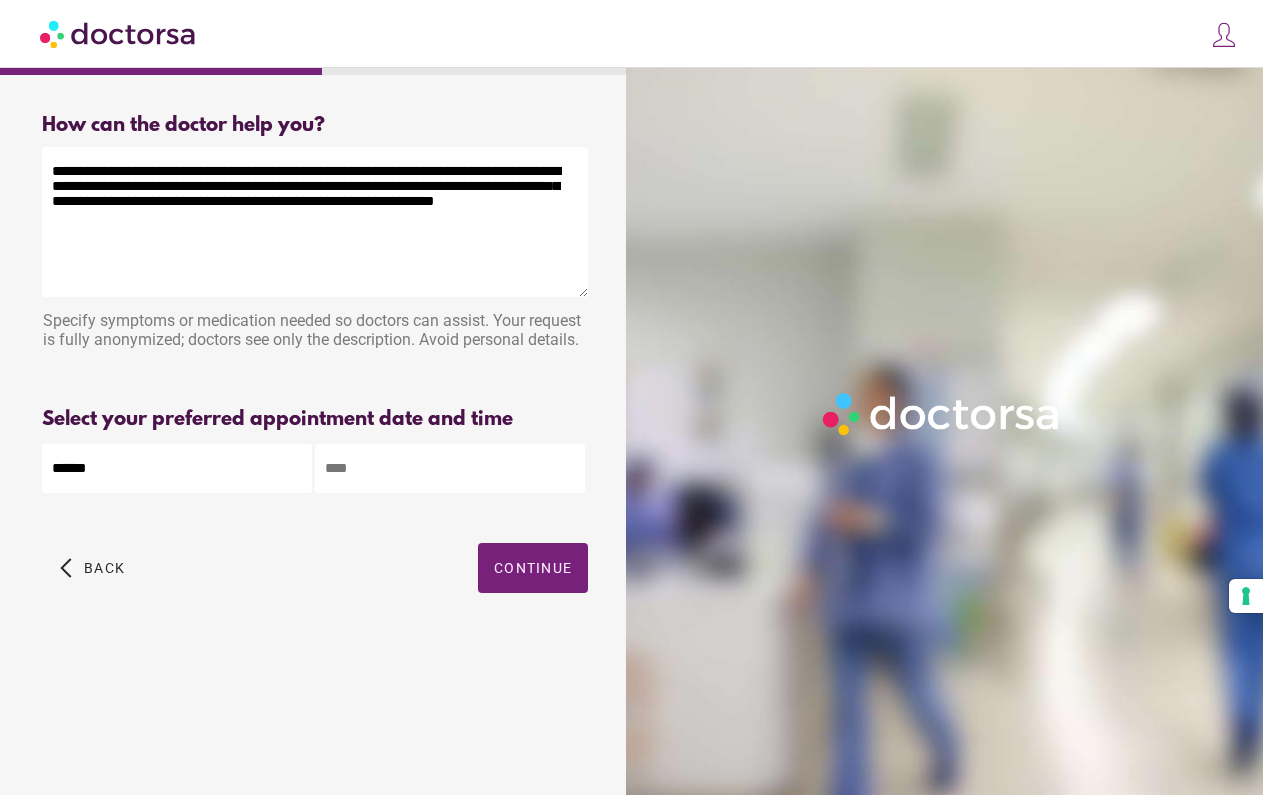 click on "**********" at bounding box center [315, 222] 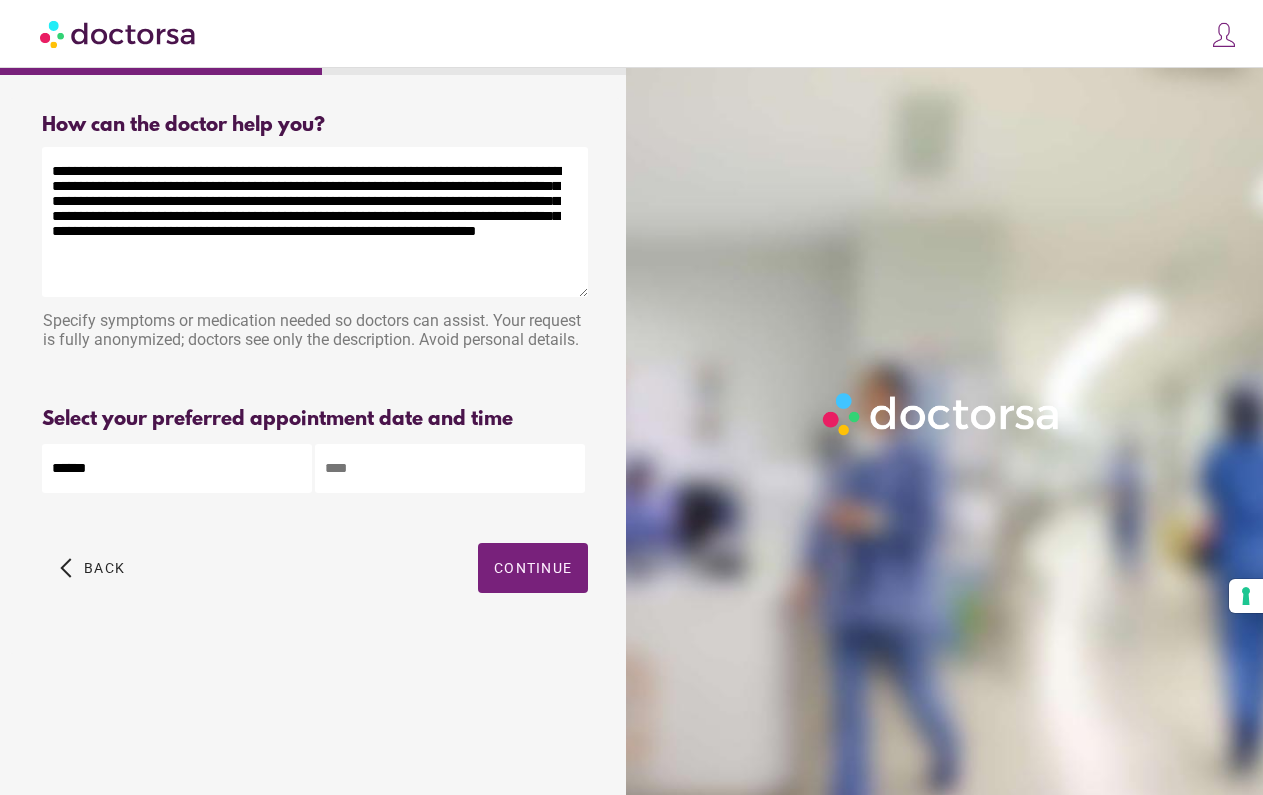 click on "**********" at bounding box center (315, 222) 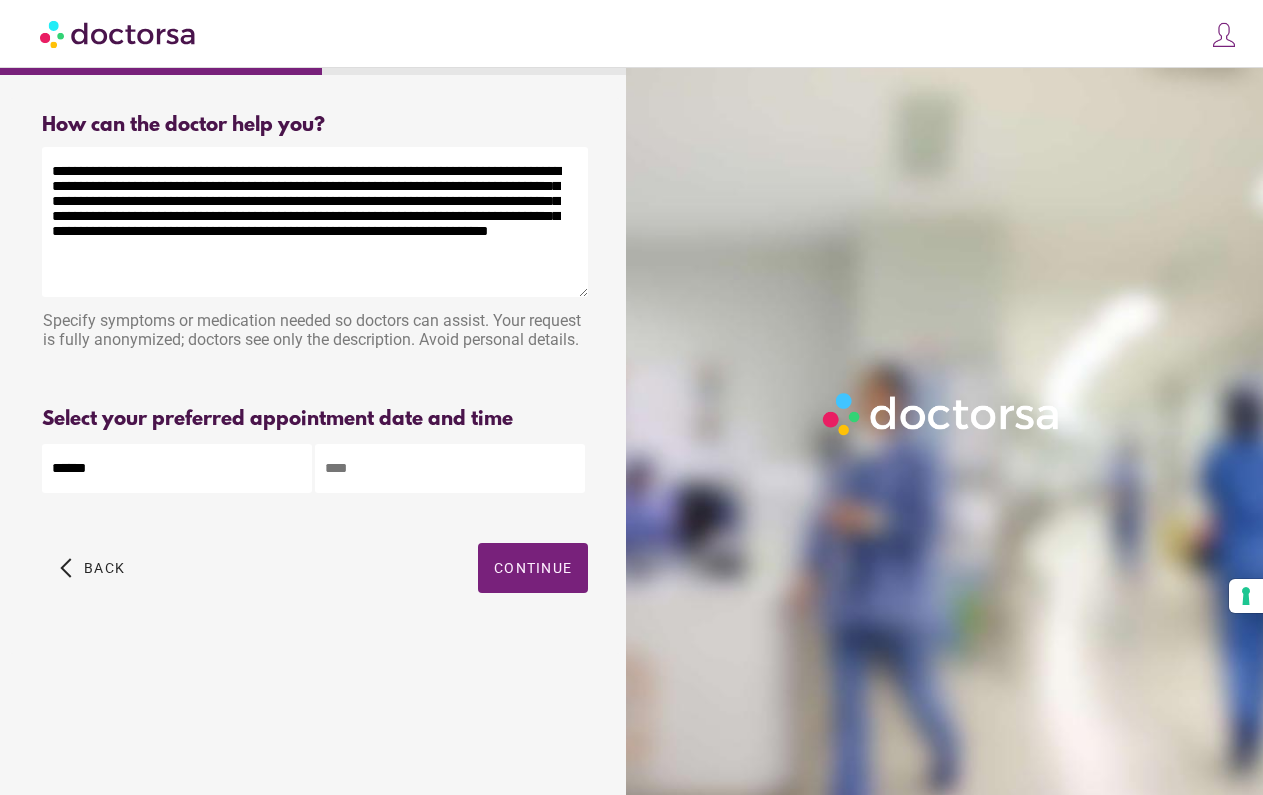 click on "**********" at bounding box center (315, 222) 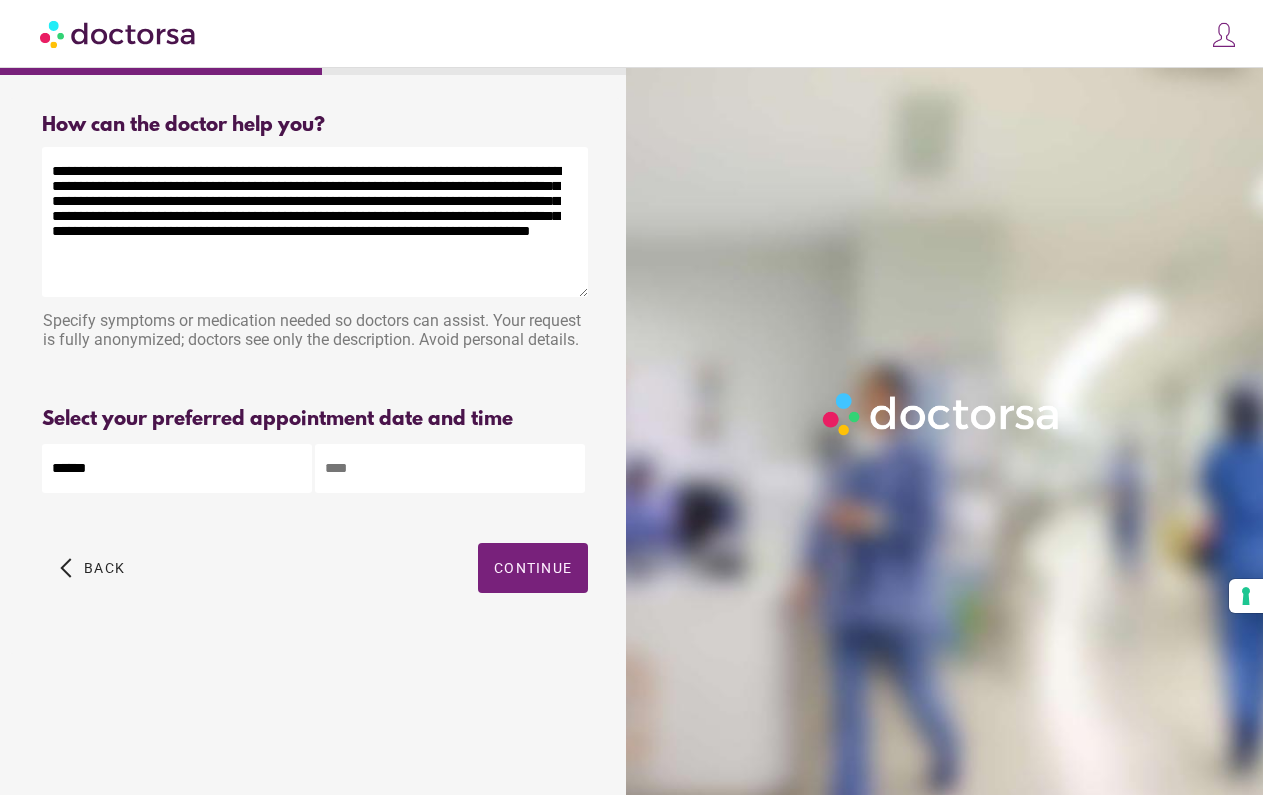 click on "**********" at bounding box center (315, 222) 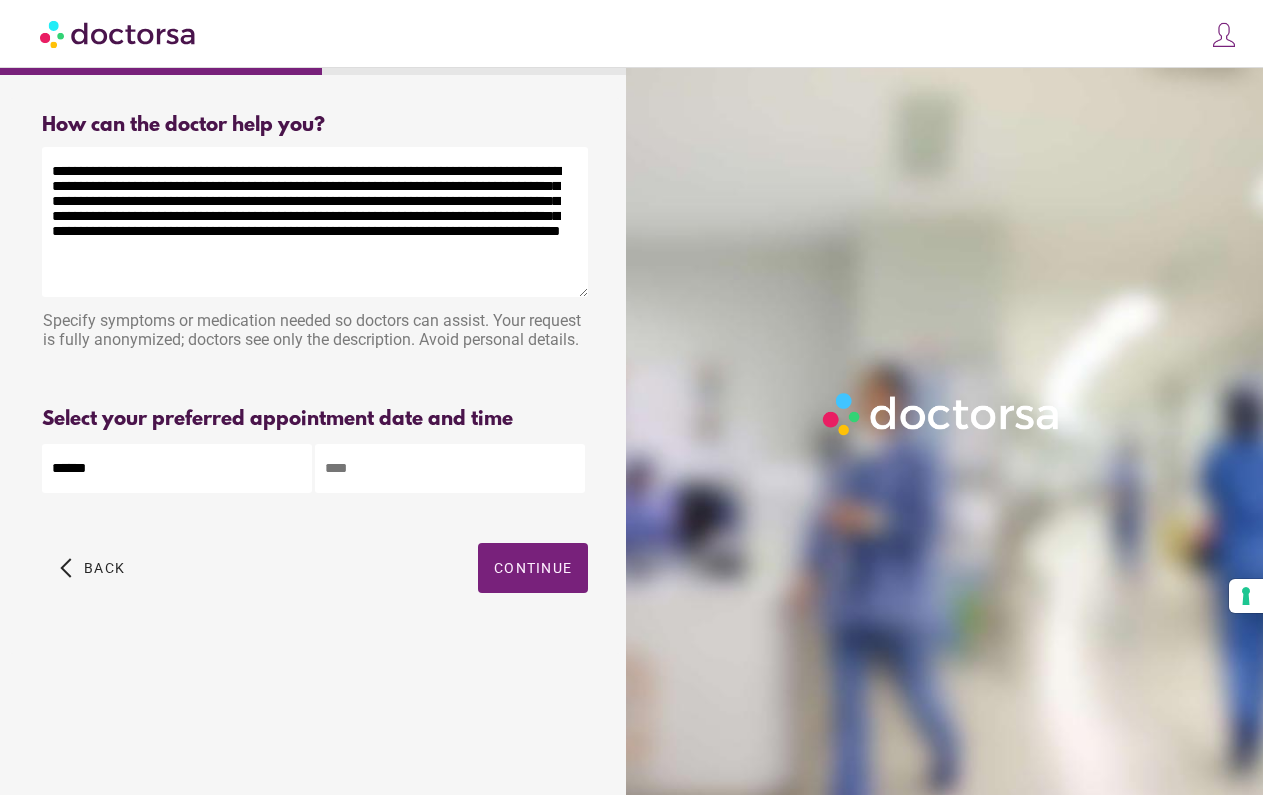 click on "**********" at bounding box center [315, 222] 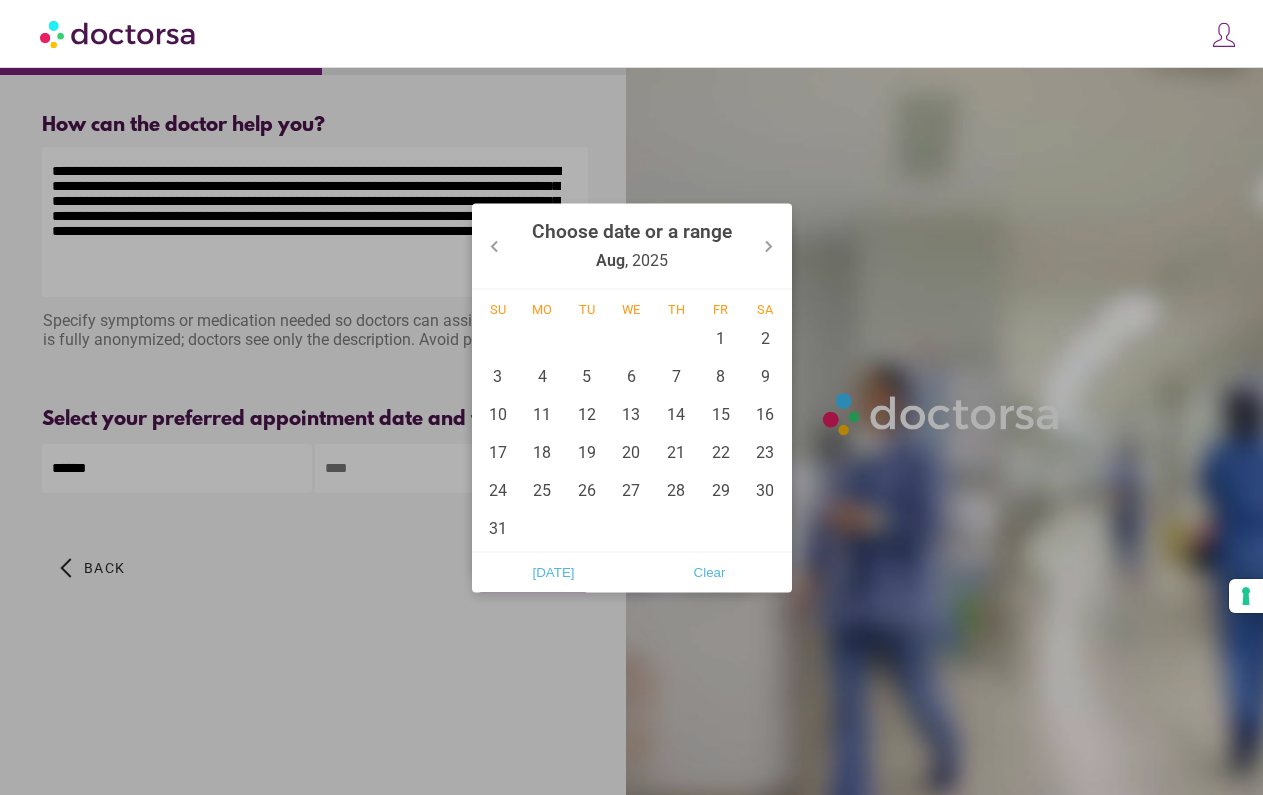 click on "**********" at bounding box center [631, 397] 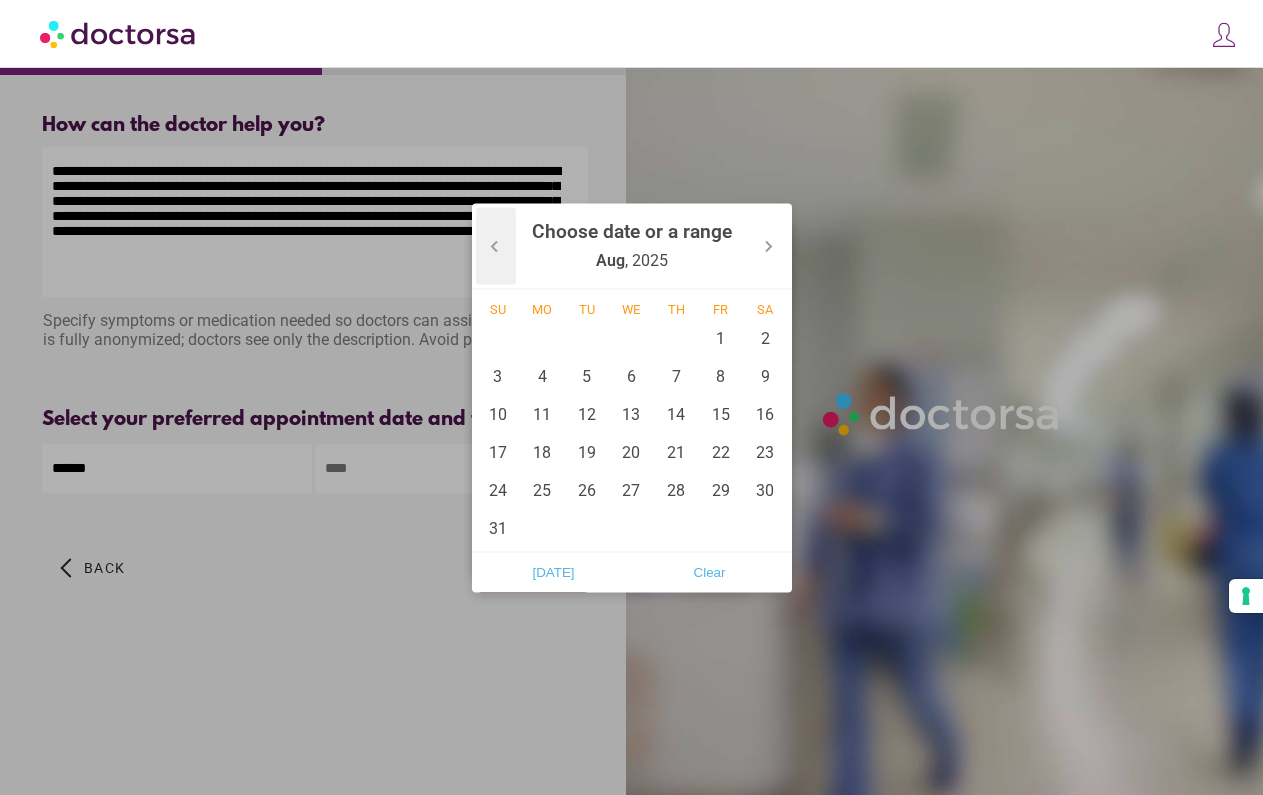 click 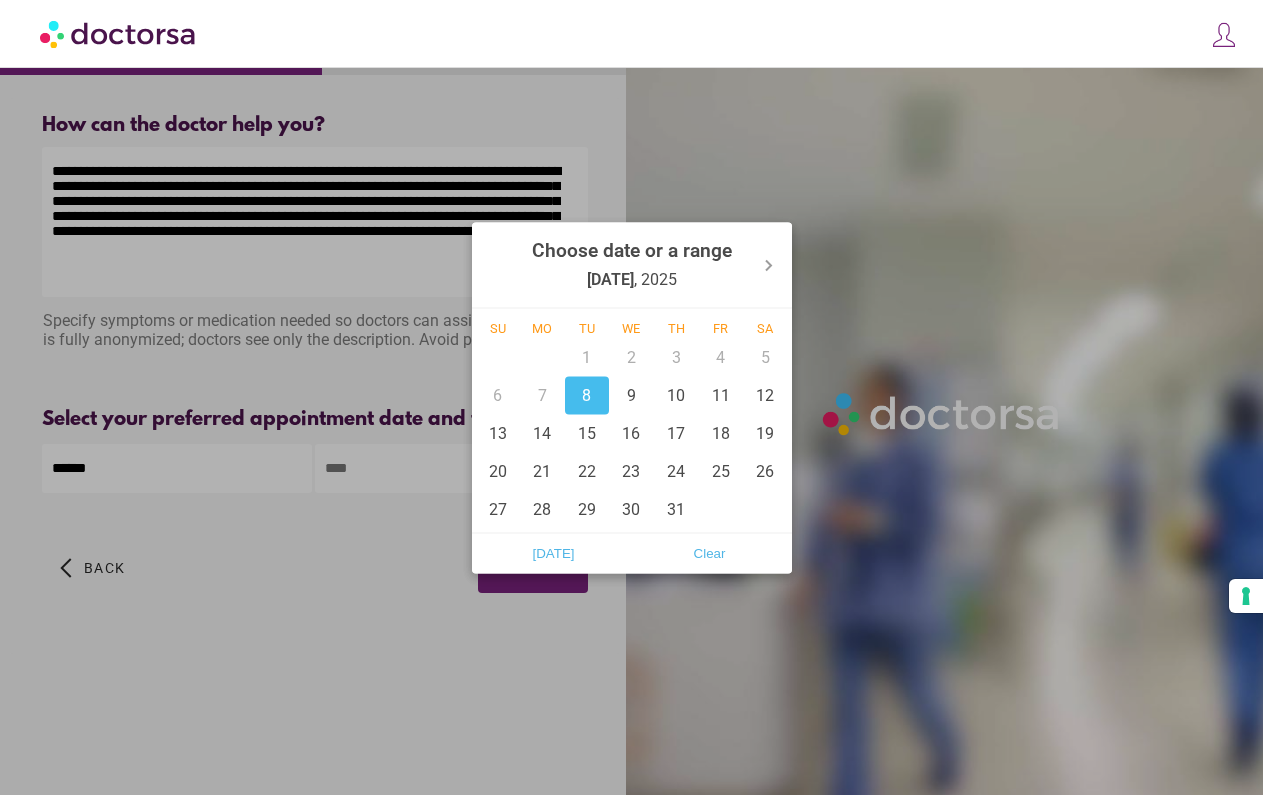 click on "8" at bounding box center (587, 395) 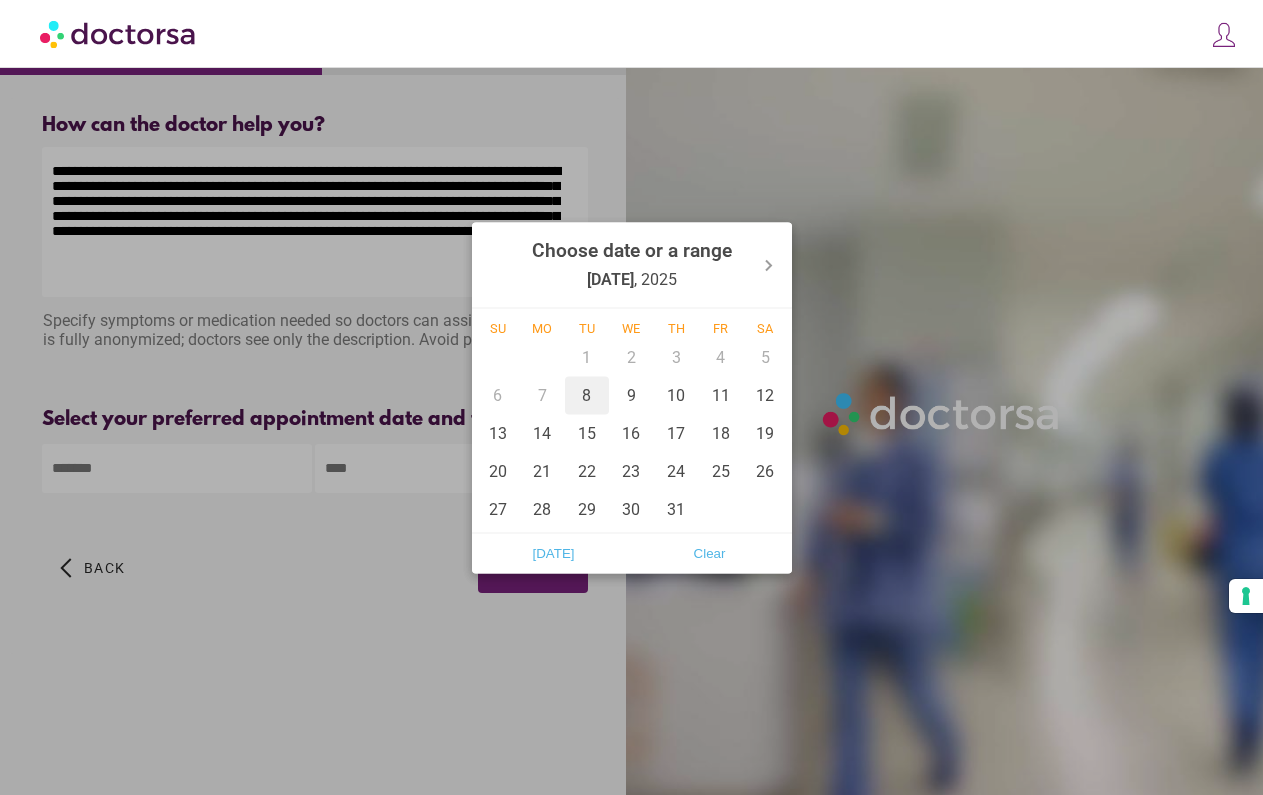 click on "8" at bounding box center (587, 395) 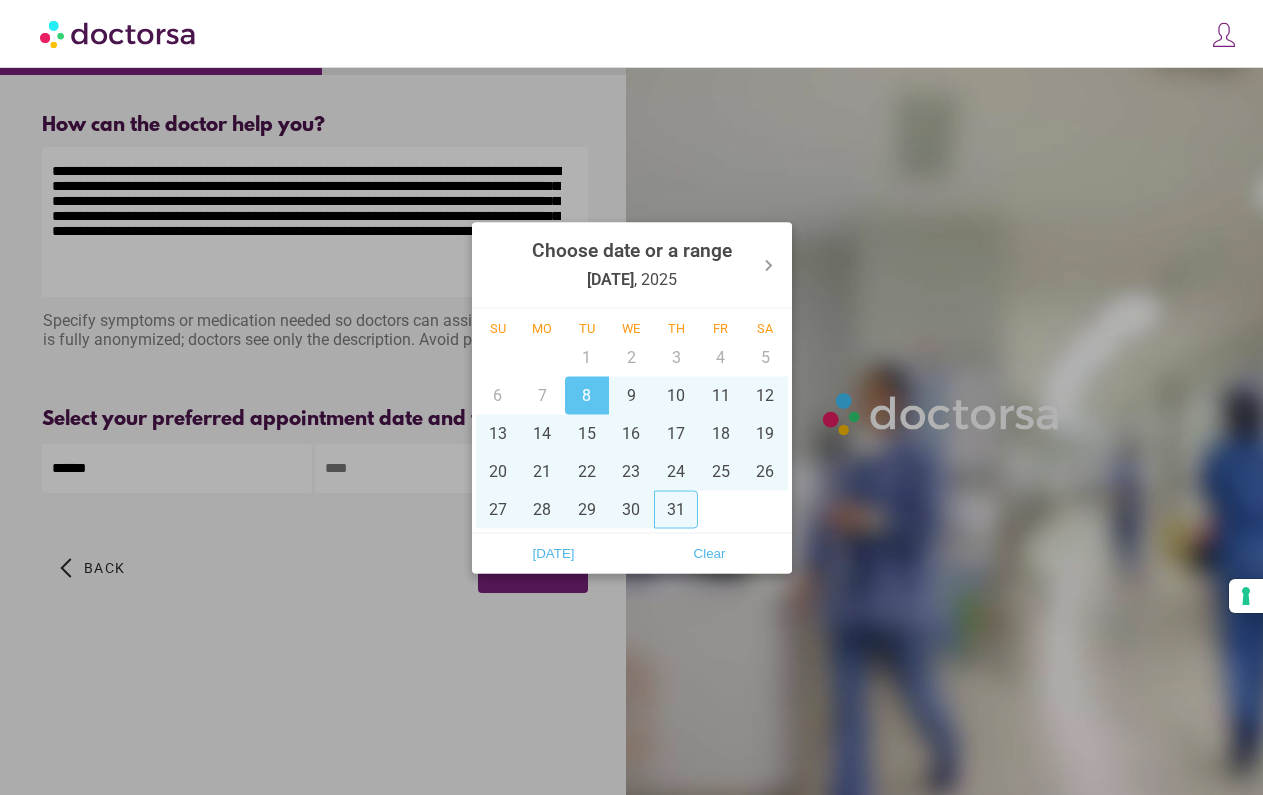 click at bounding box center [631, 397] 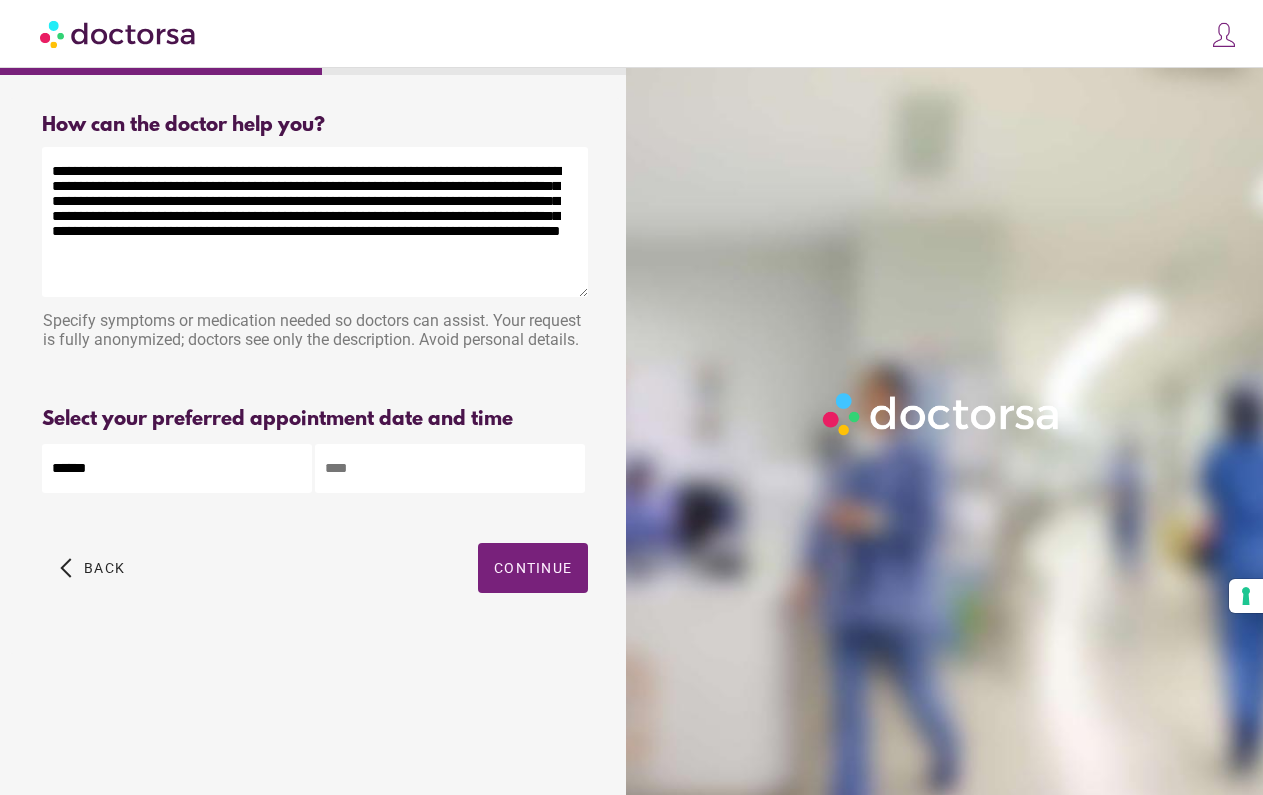 click at bounding box center (450, 468) 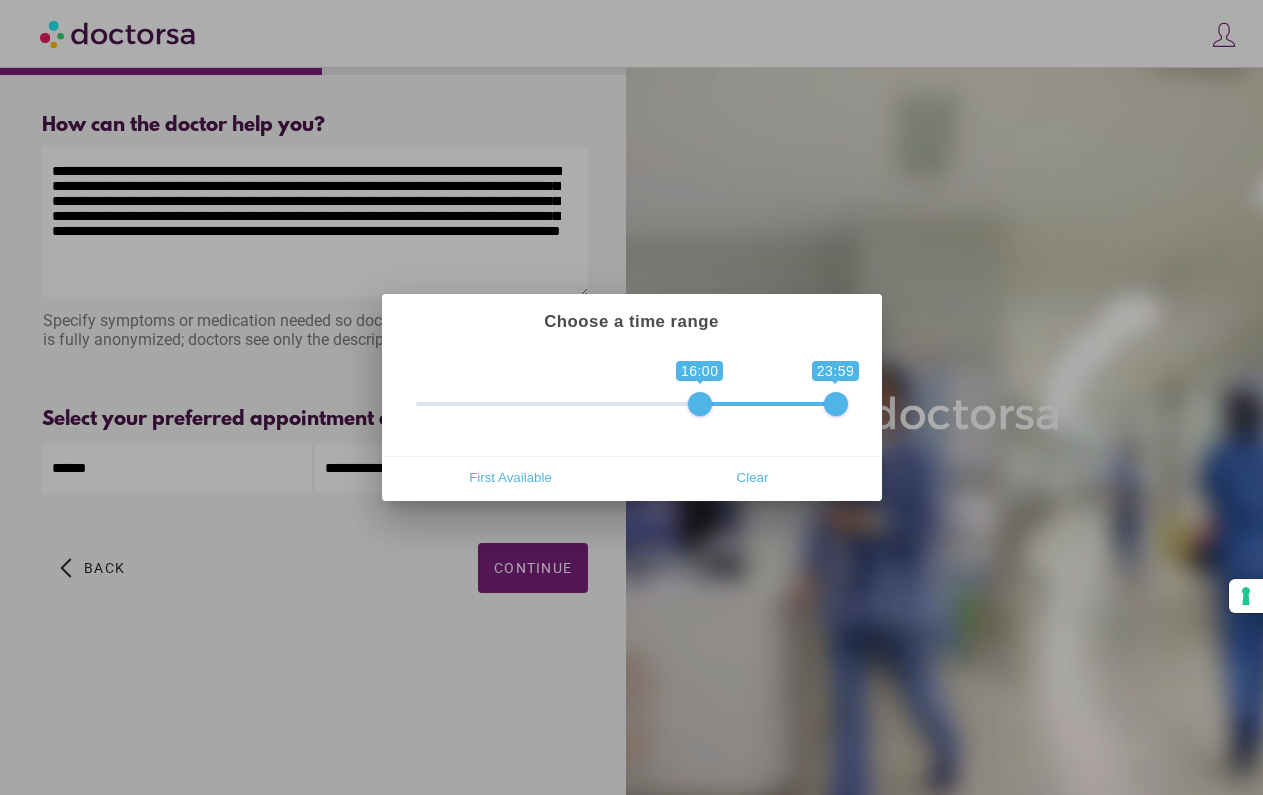 type on "**********" 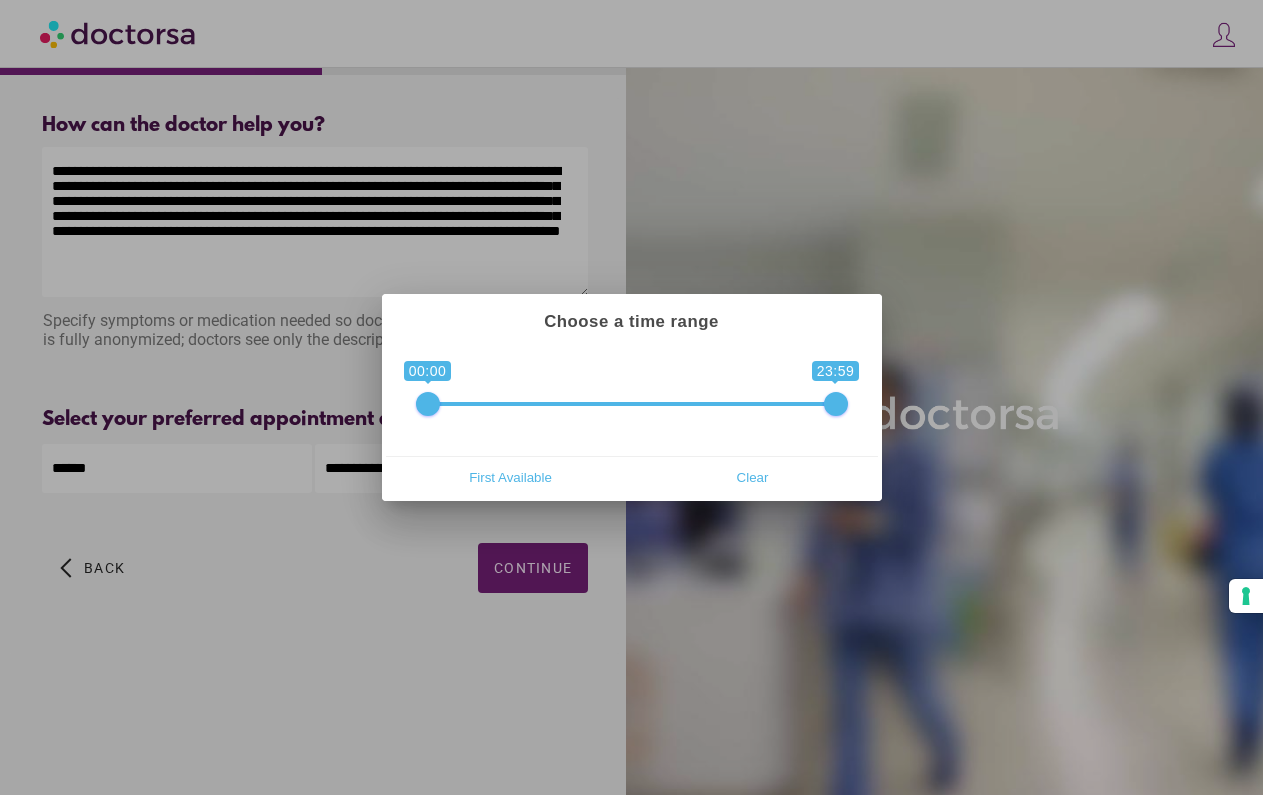 drag, startPoint x: 431, startPoint y: 407, endPoint x: 217, endPoint y: 406, distance: 214.00233 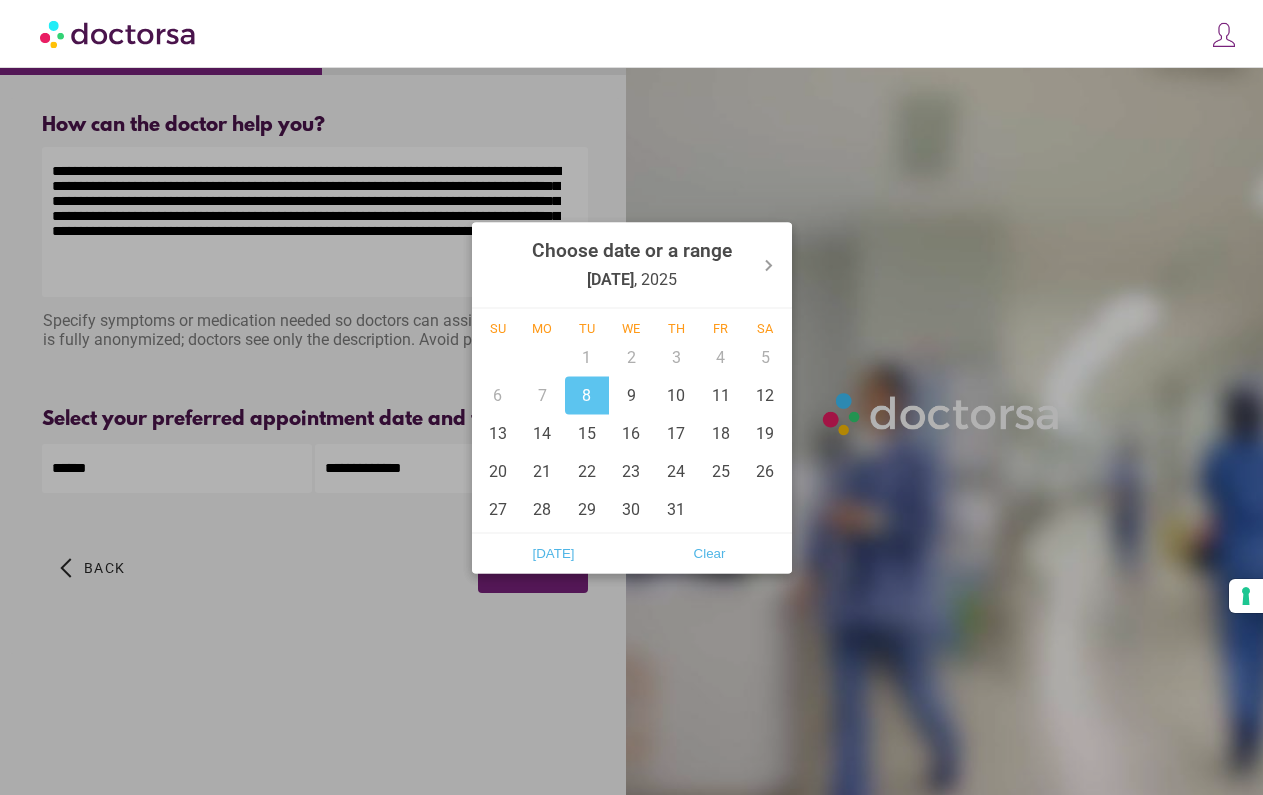 click on "**********" at bounding box center [631, 397] 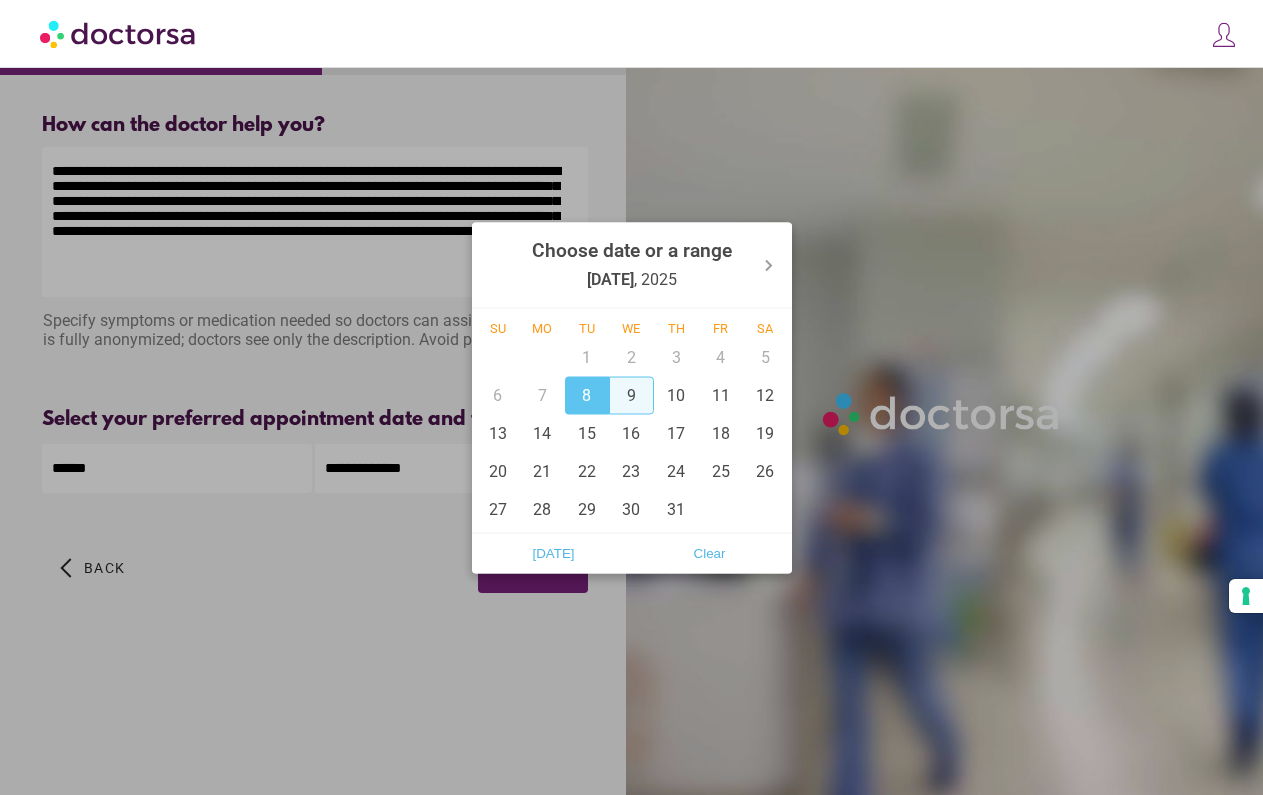 click on "9" at bounding box center (631, 395) 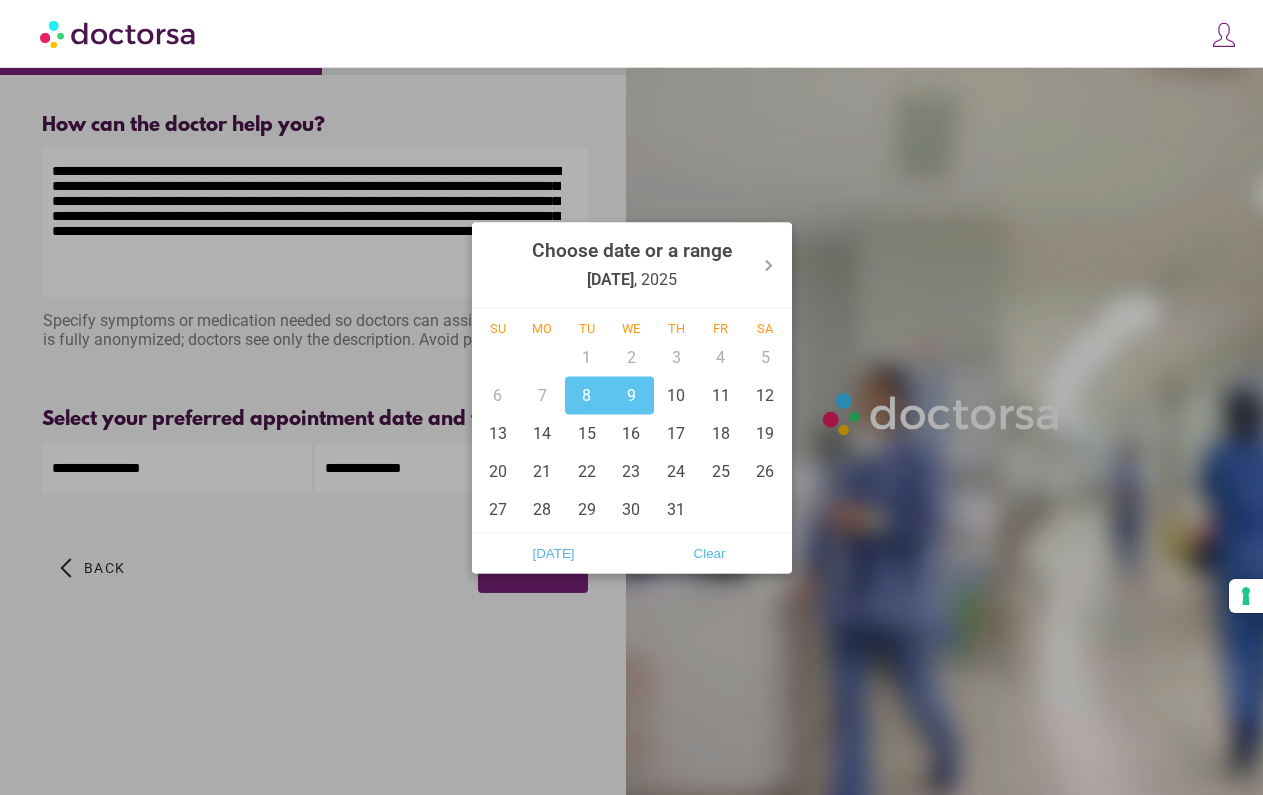click at bounding box center [631, 397] 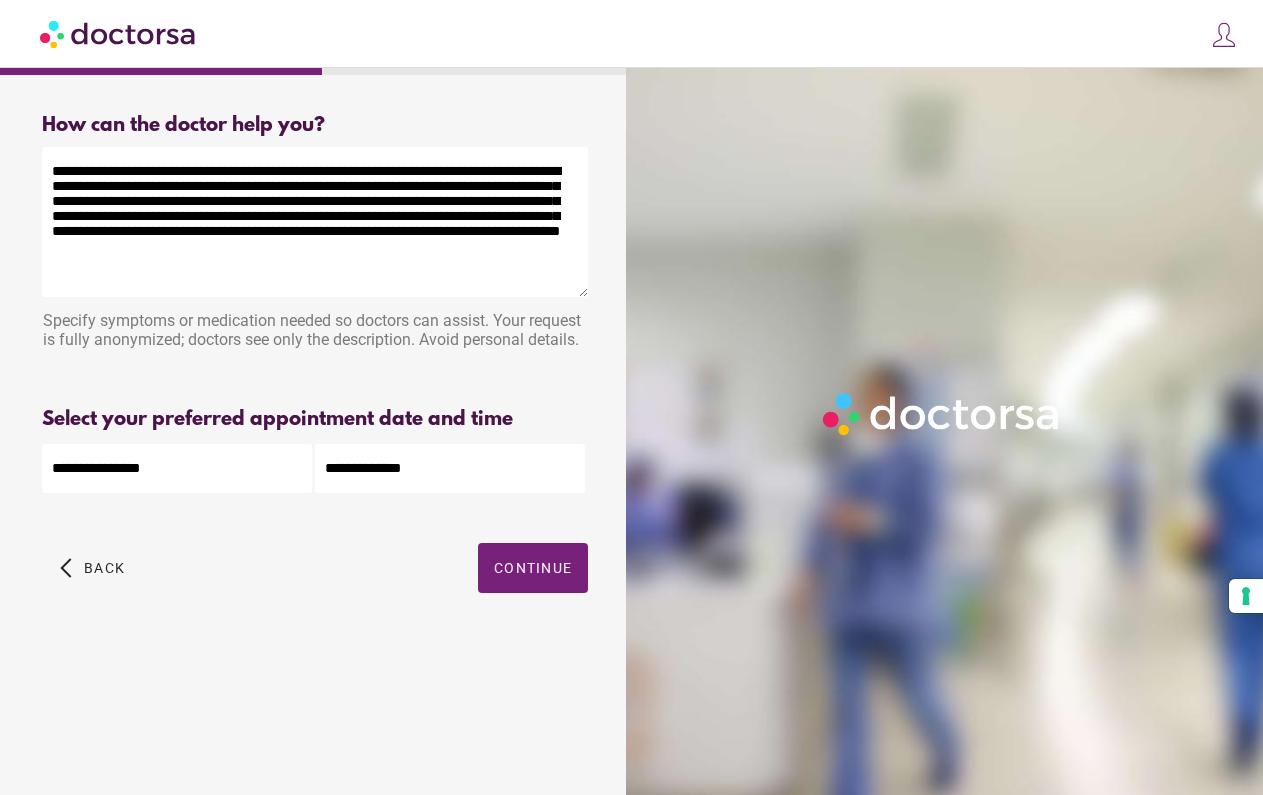 click on "**********" at bounding box center [450, 468] 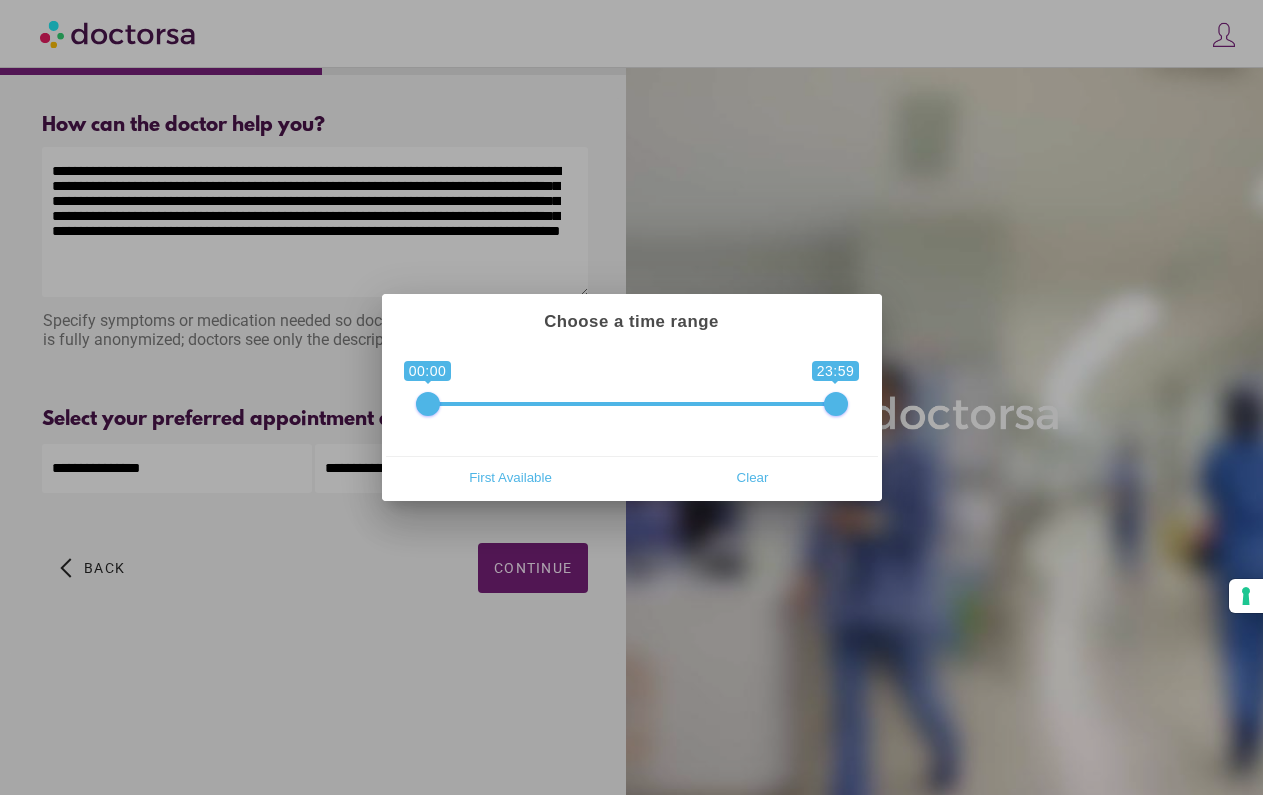 click at bounding box center [631, 397] 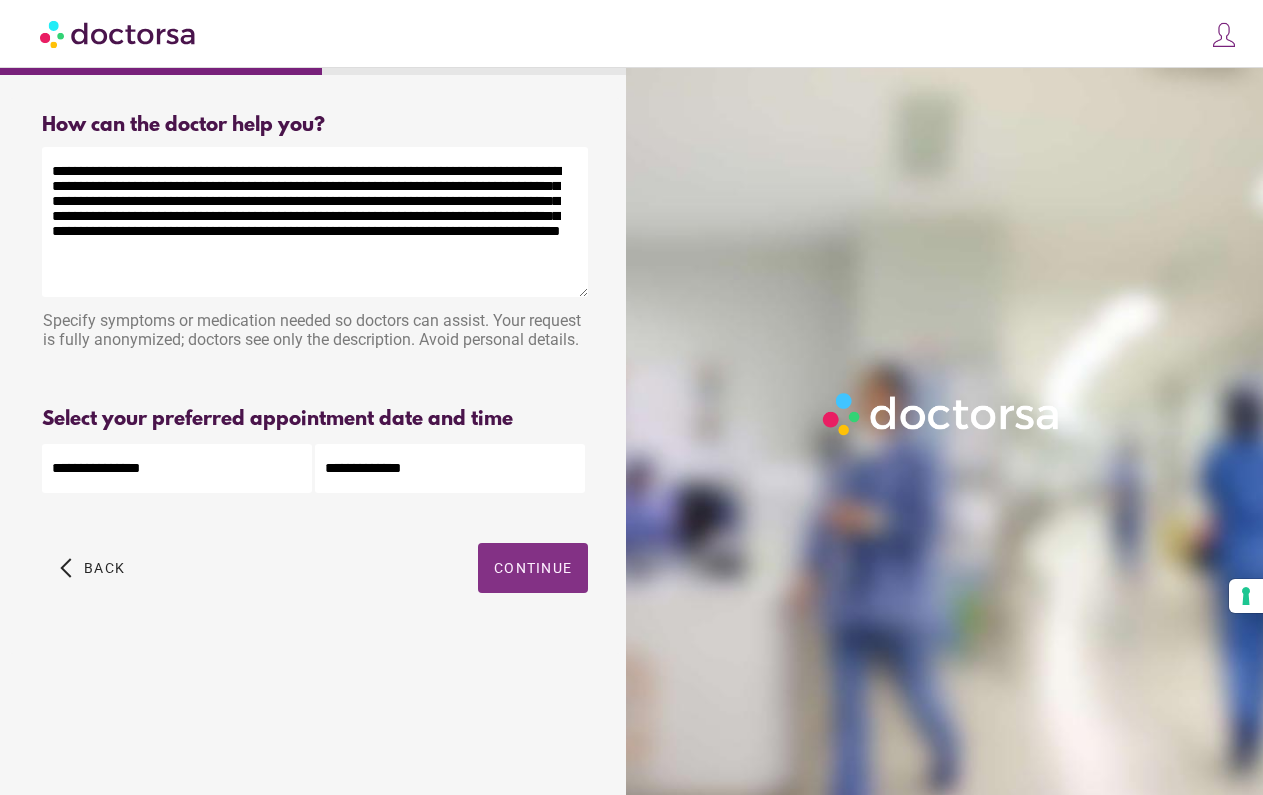 click at bounding box center (533, 568) 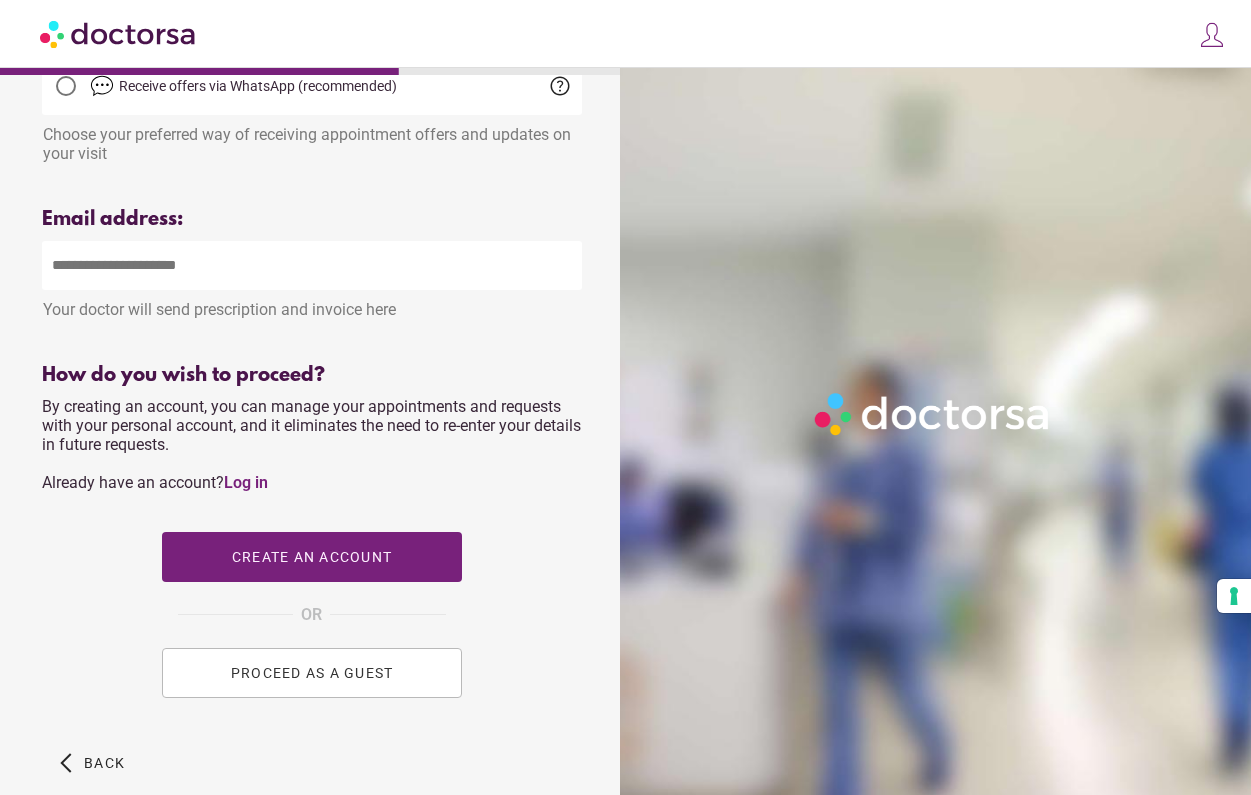 scroll, scrollTop: 746, scrollLeft: 0, axis: vertical 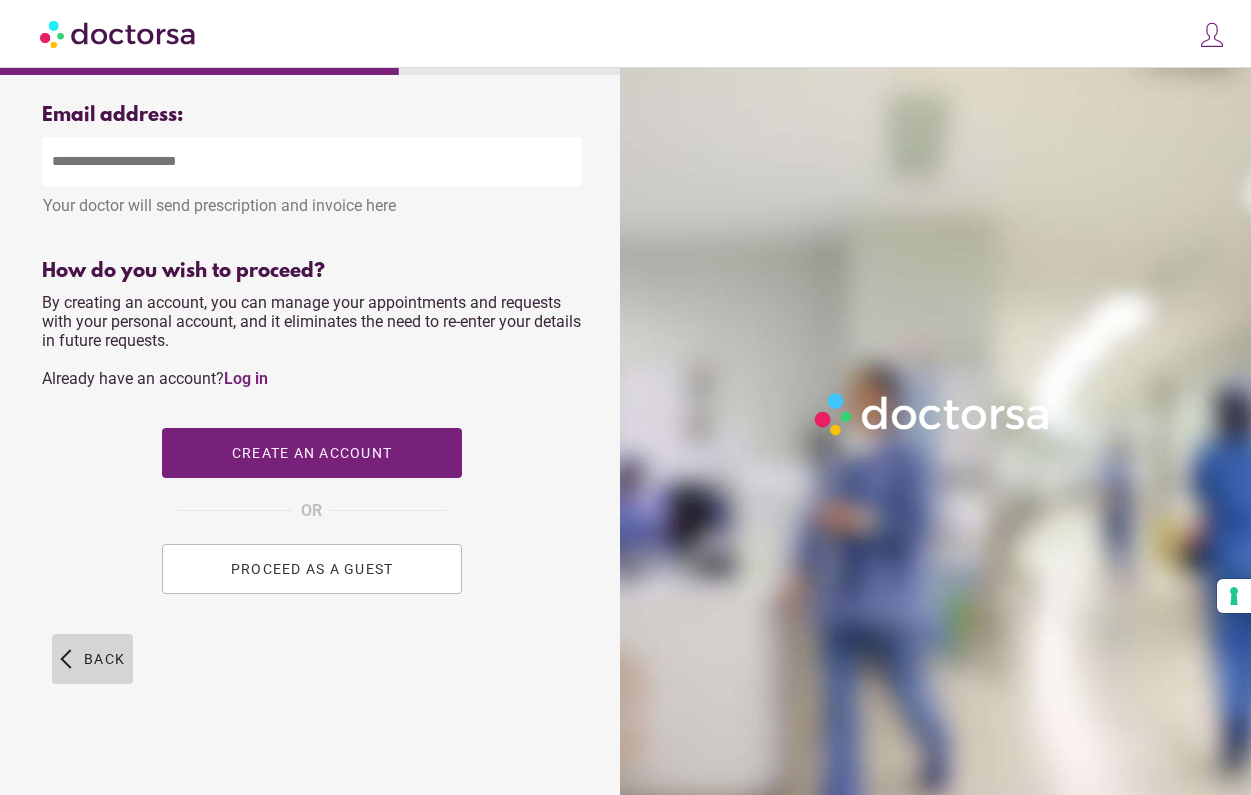 click at bounding box center [92, 659] 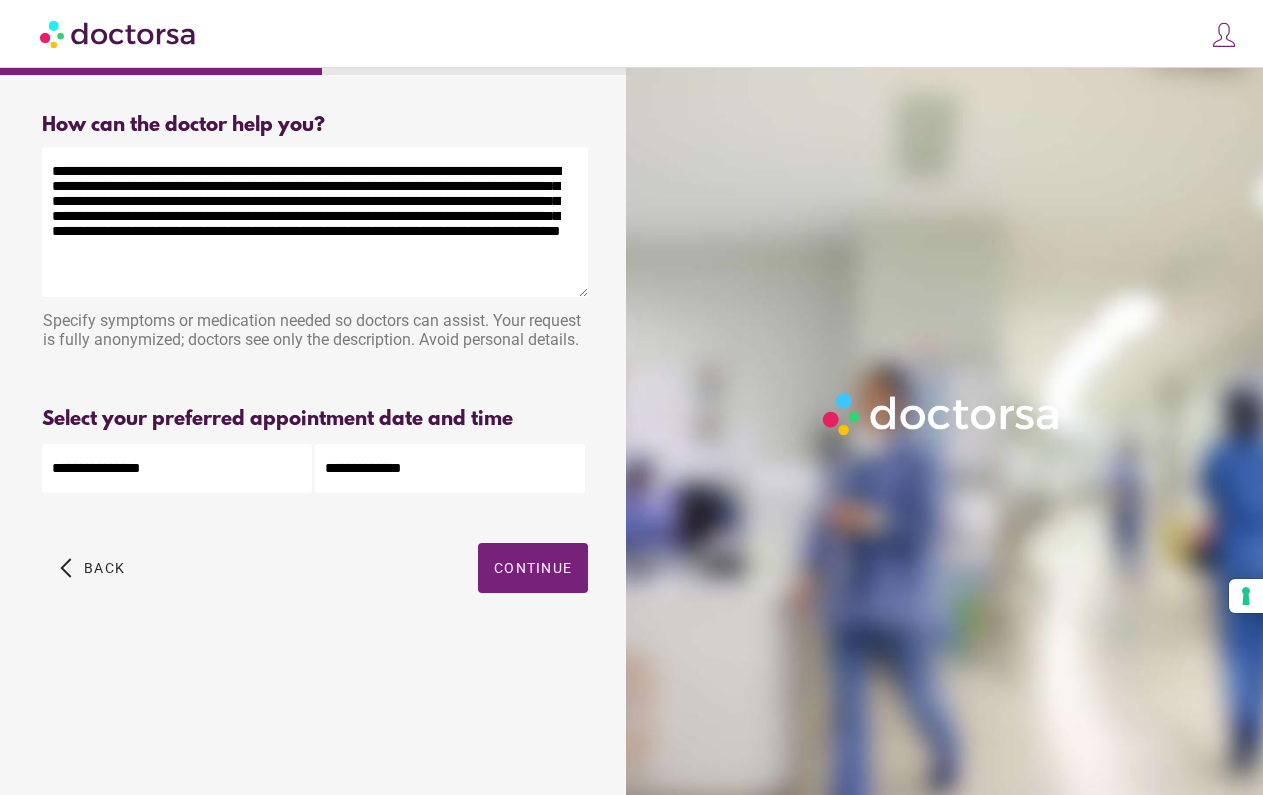 click on "**********" at bounding box center [631, 397] 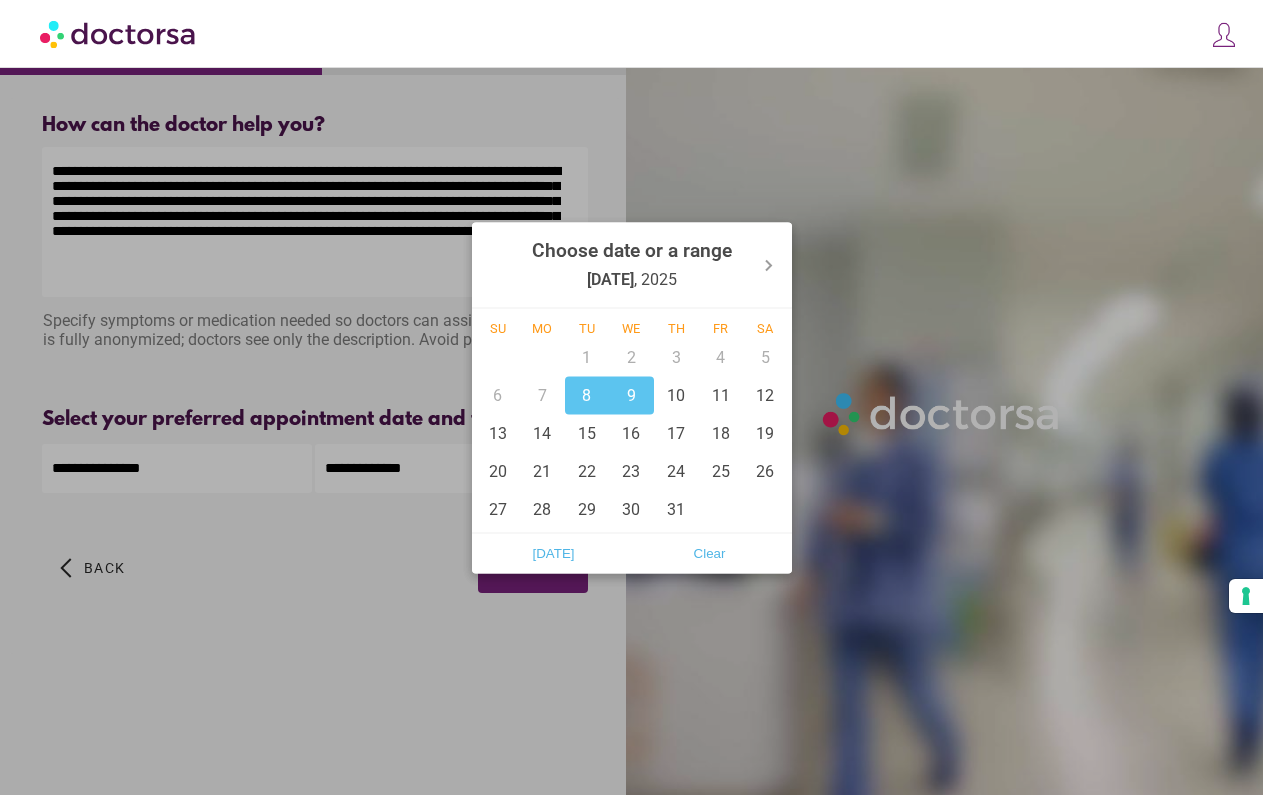 click at bounding box center [631, 397] 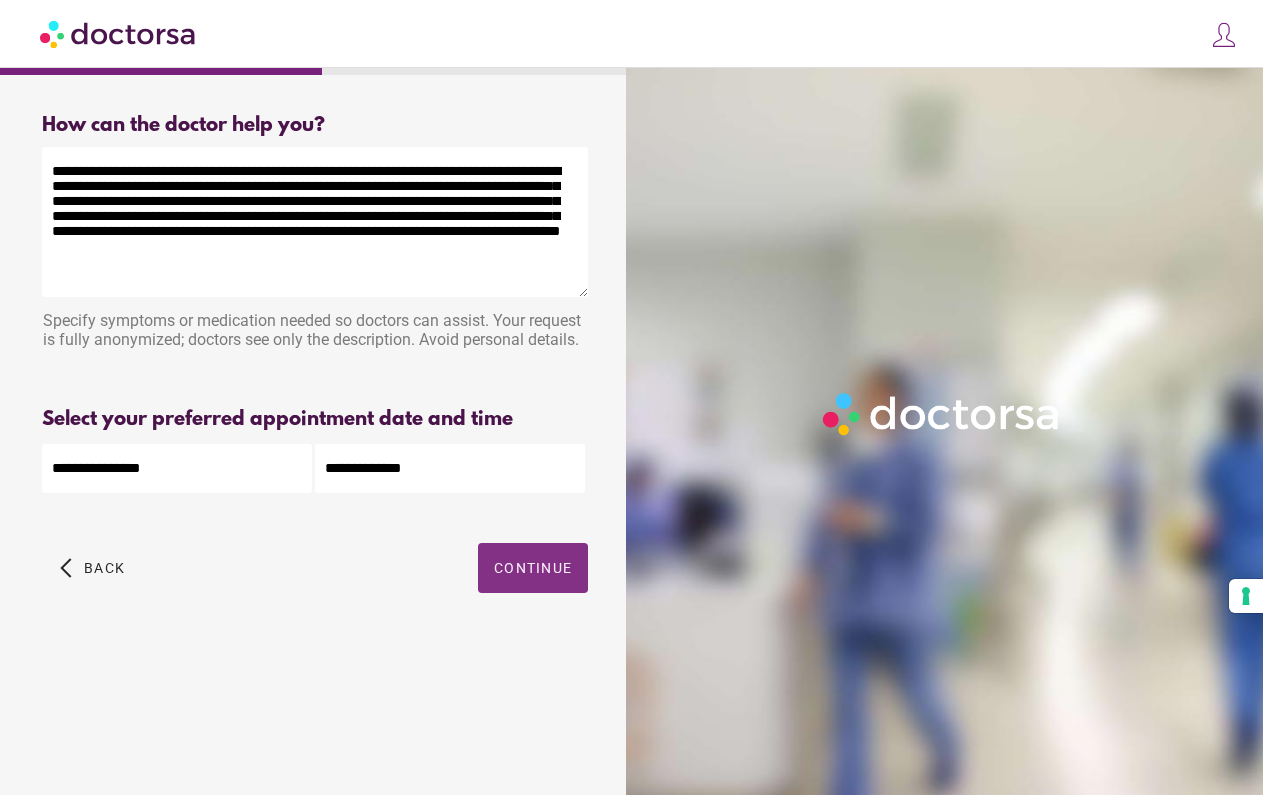 click at bounding box center [533, 568] 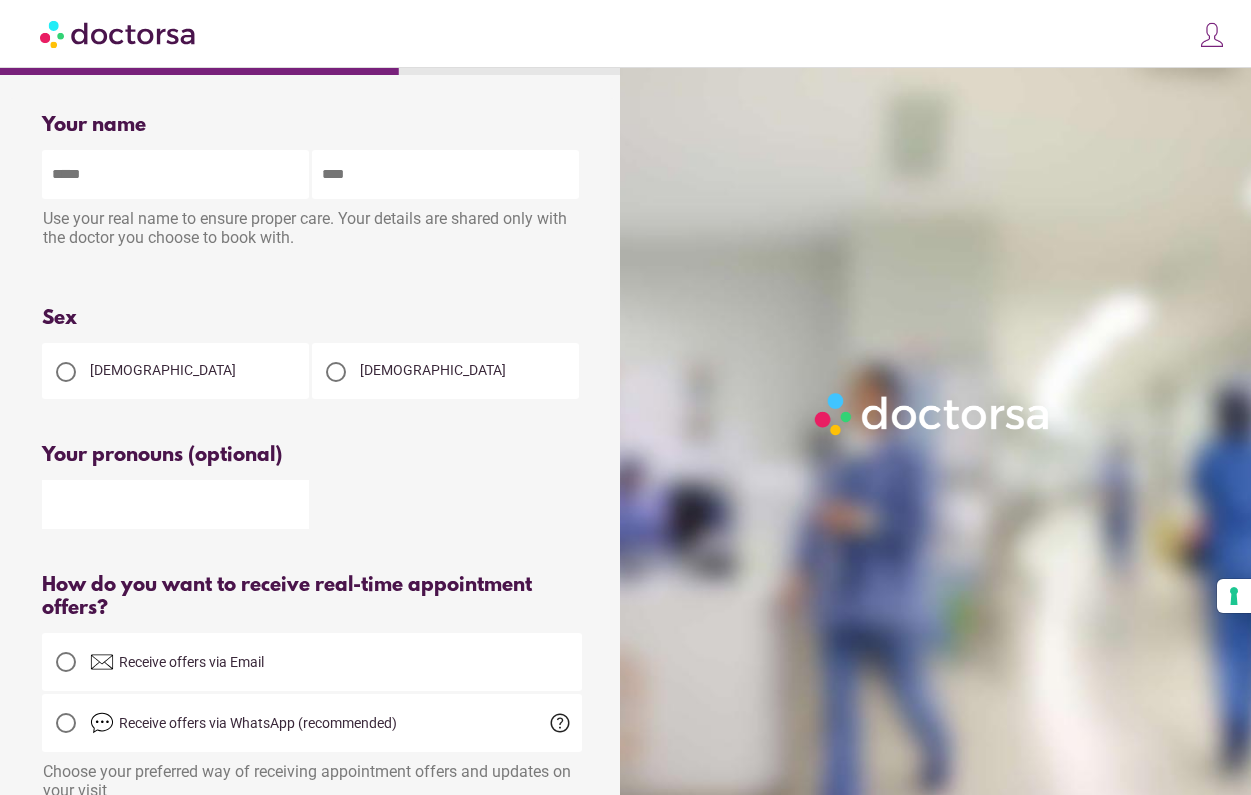 click at bounding box center (175, 174) 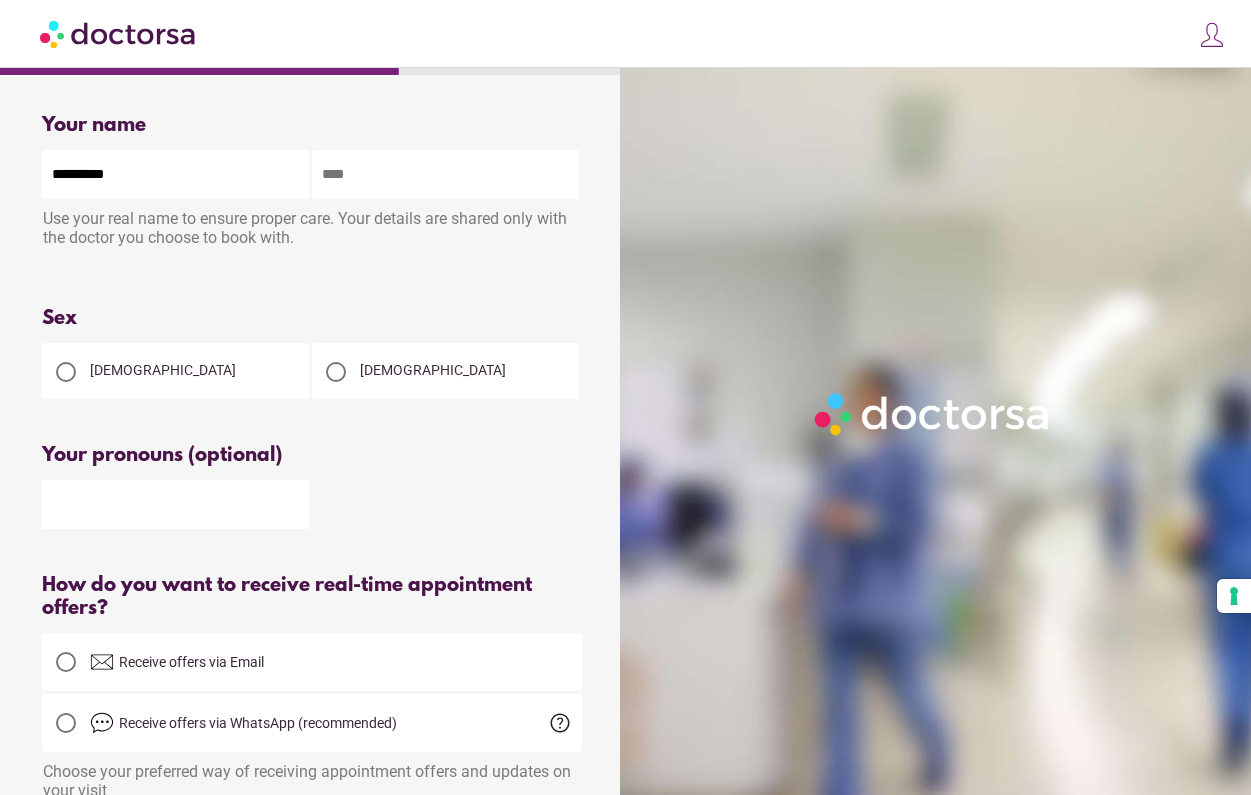 type on "*********" 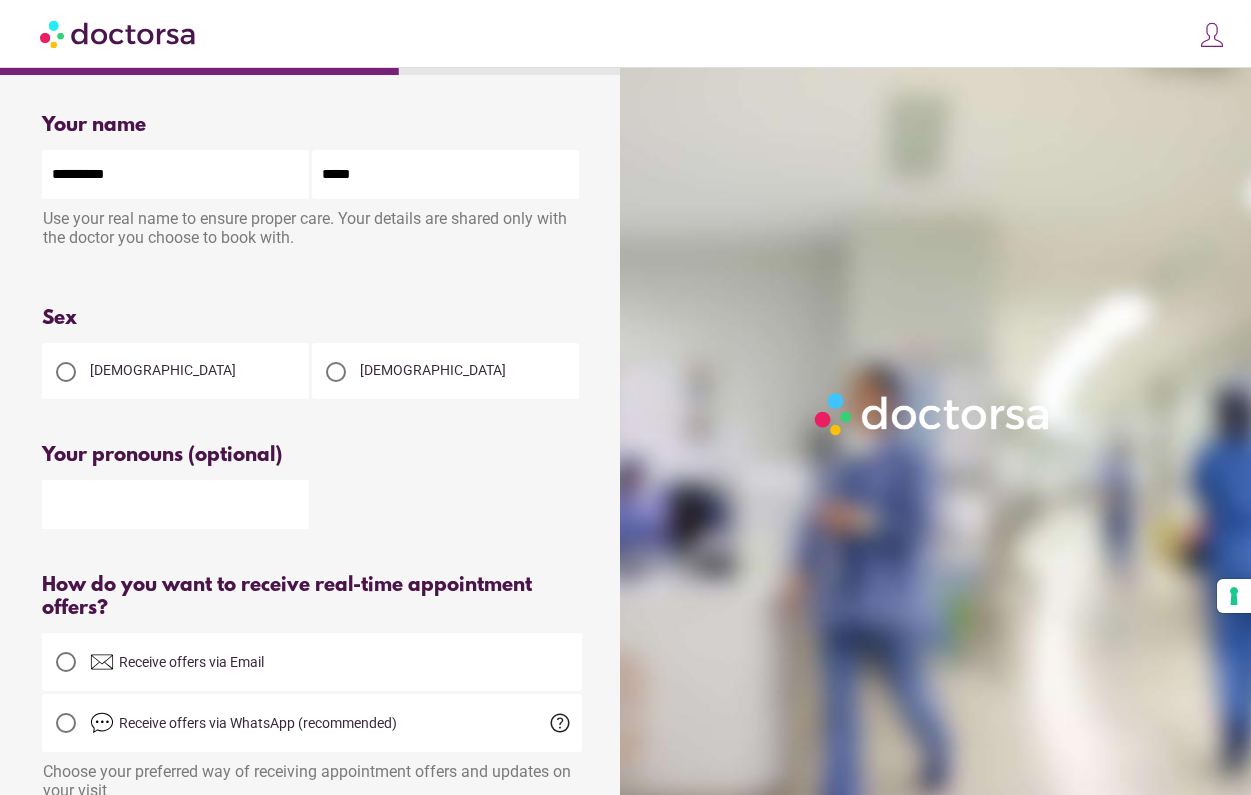 type on "*****" 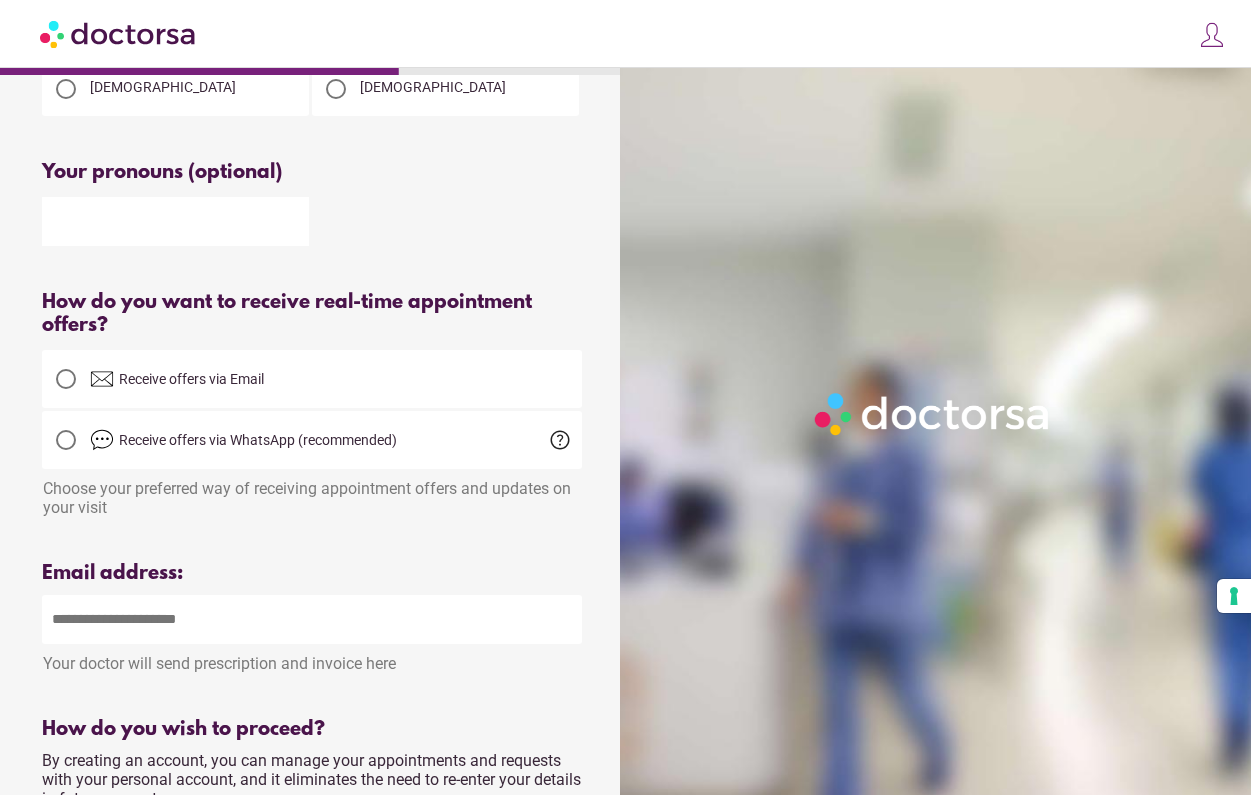 scroll, scrollTop: 298, scrollLeft: 0, axis: vertical 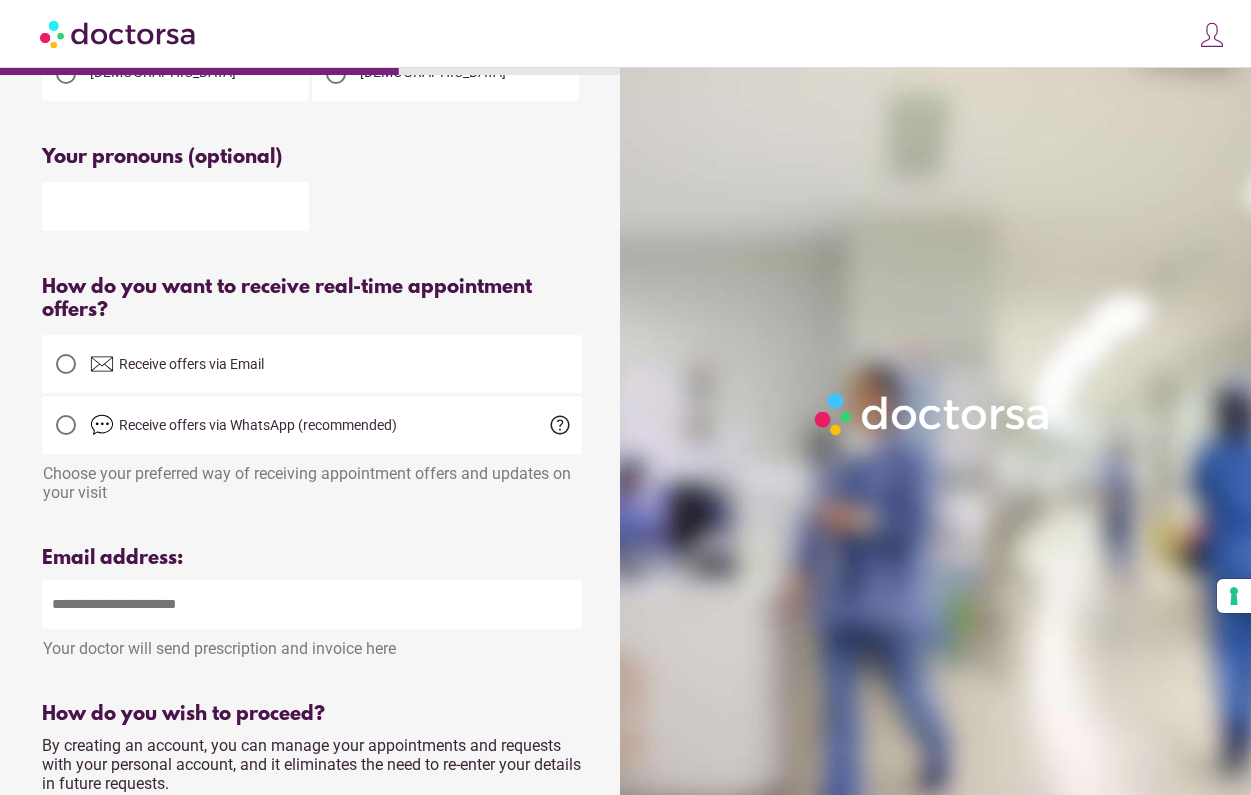 click at bounding box center [312, 604] 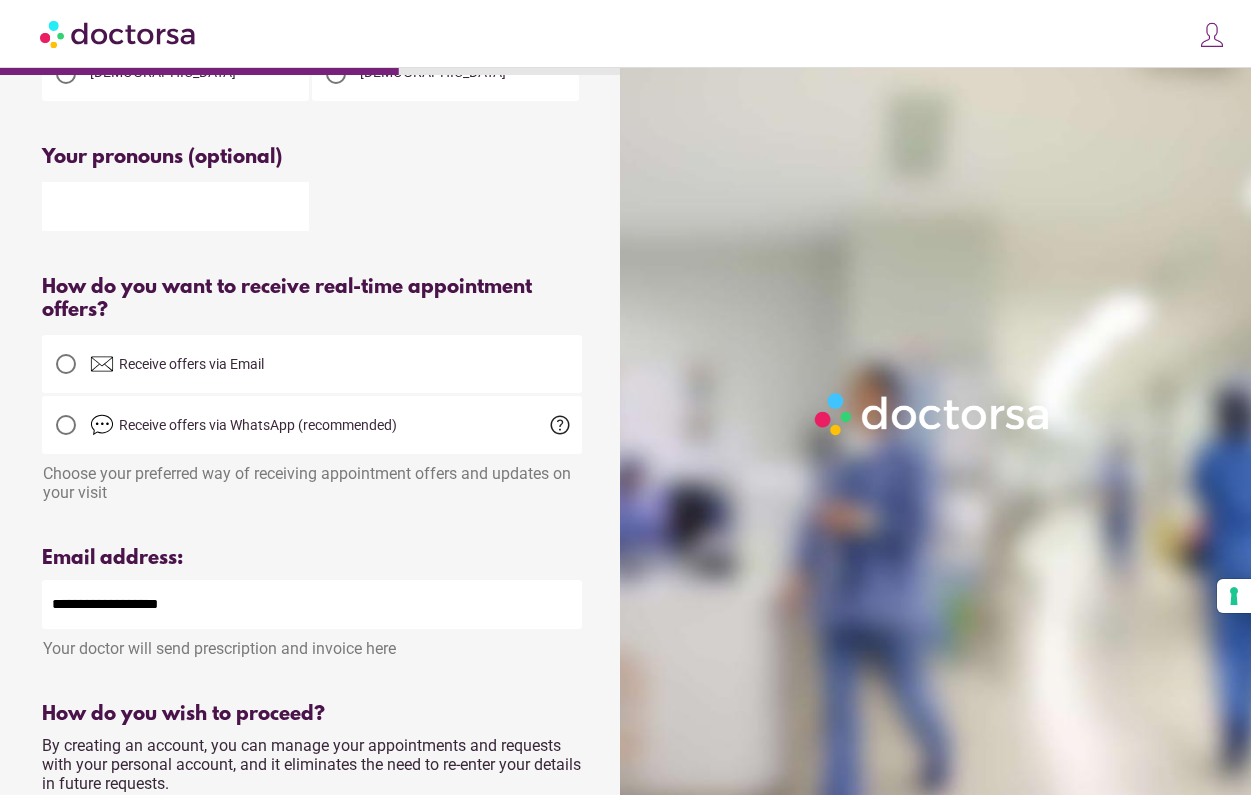 type on "**********" 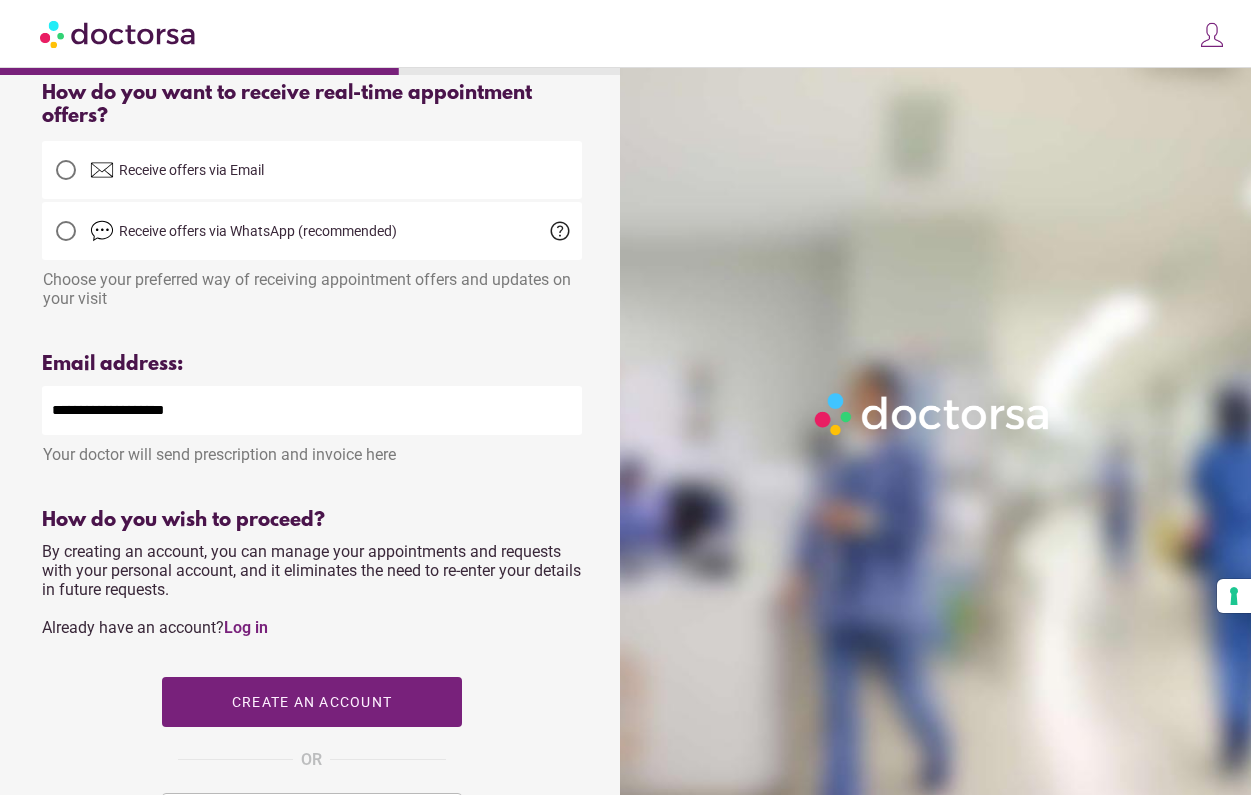 scroll, scrollTop: 585, scrollLeft: 0, axis: vertical 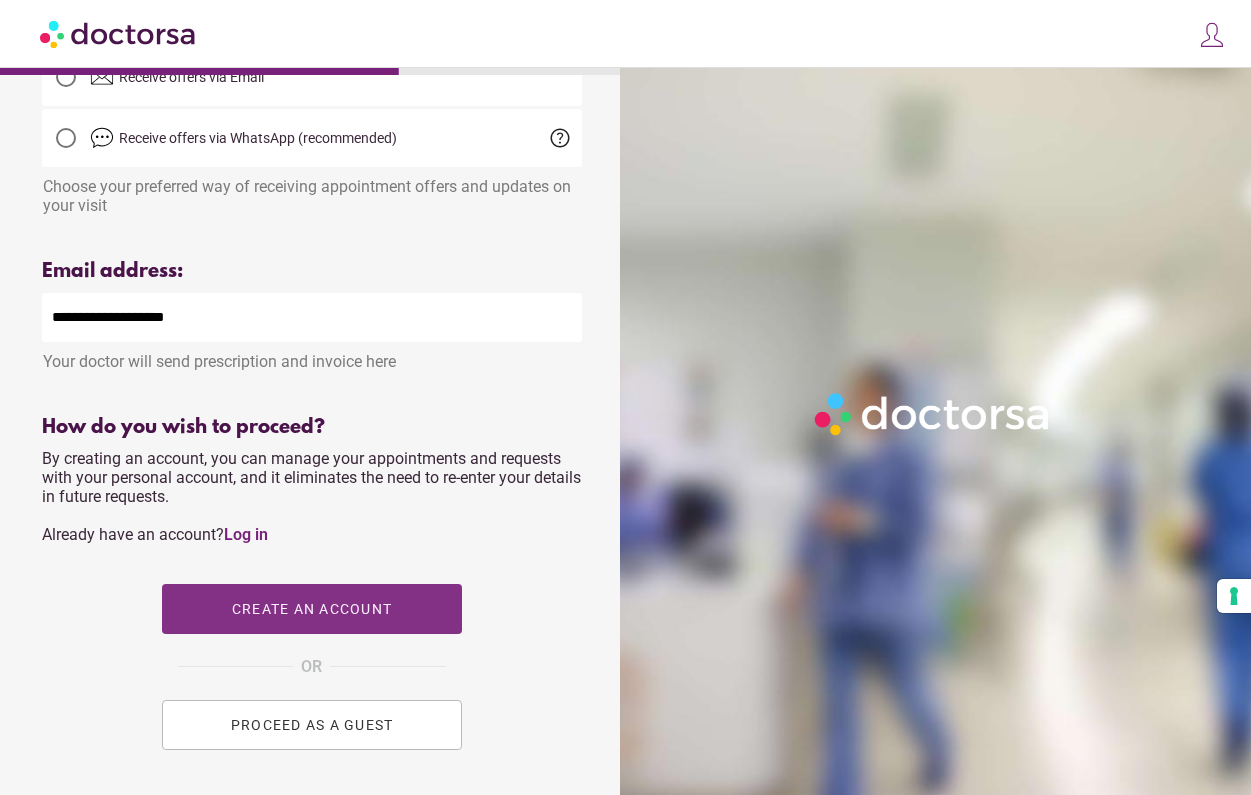 click at bounding box center (312, 609) 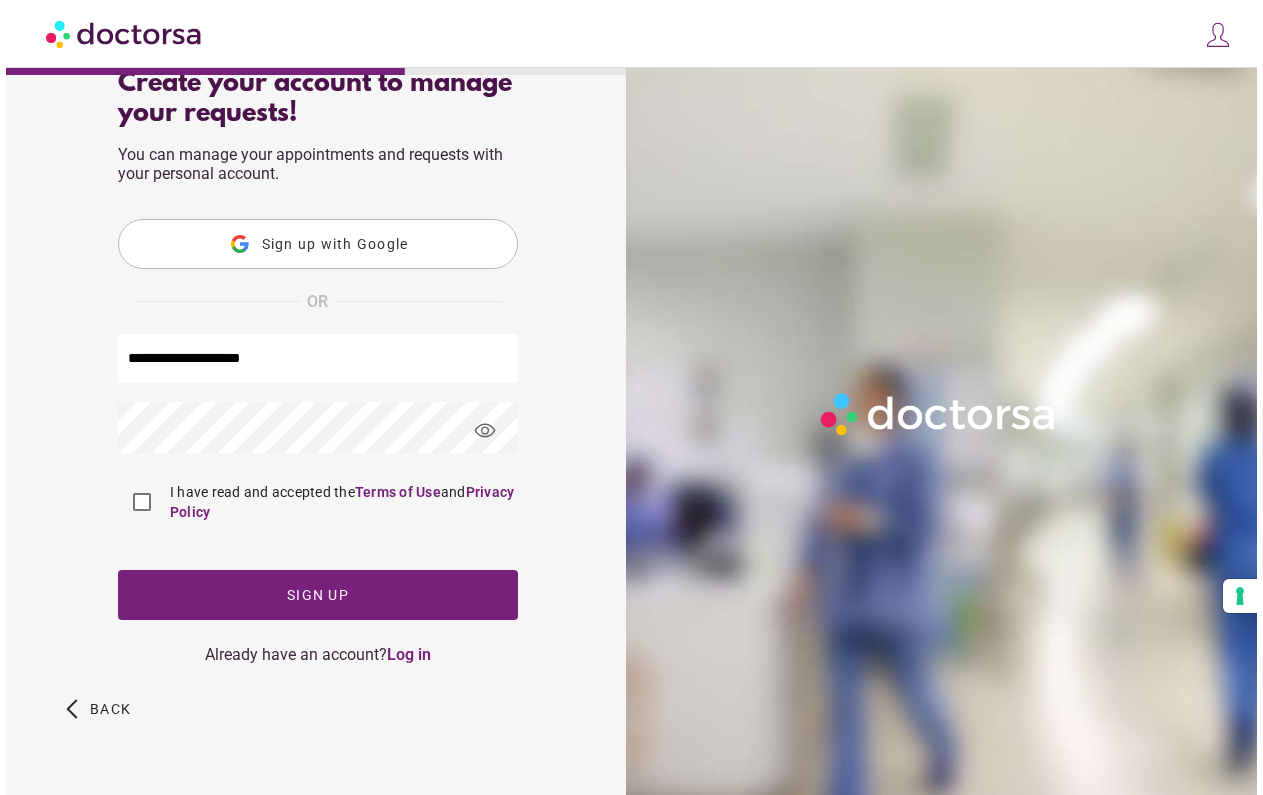 scroll, scrollTop: 0, scrollLeft: 0, axis: both 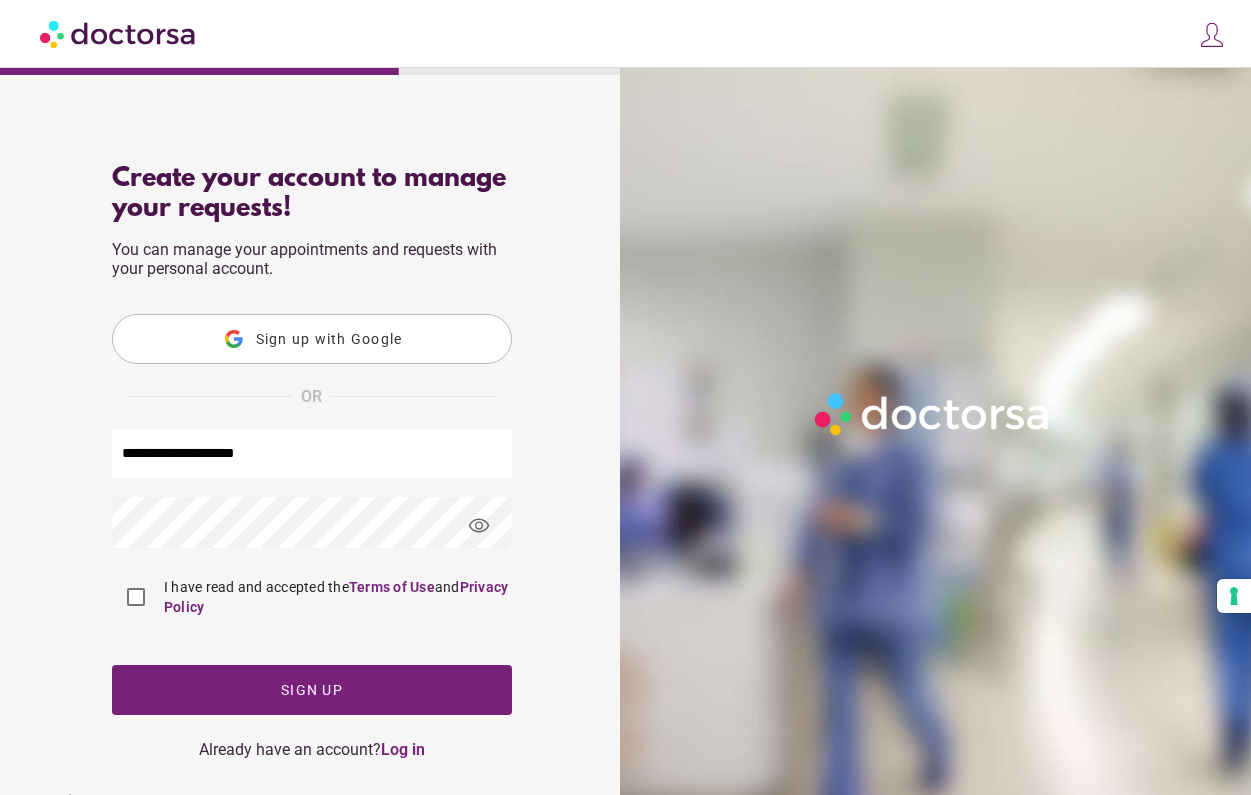 click on "visibility" at bounding box center [479, 526] 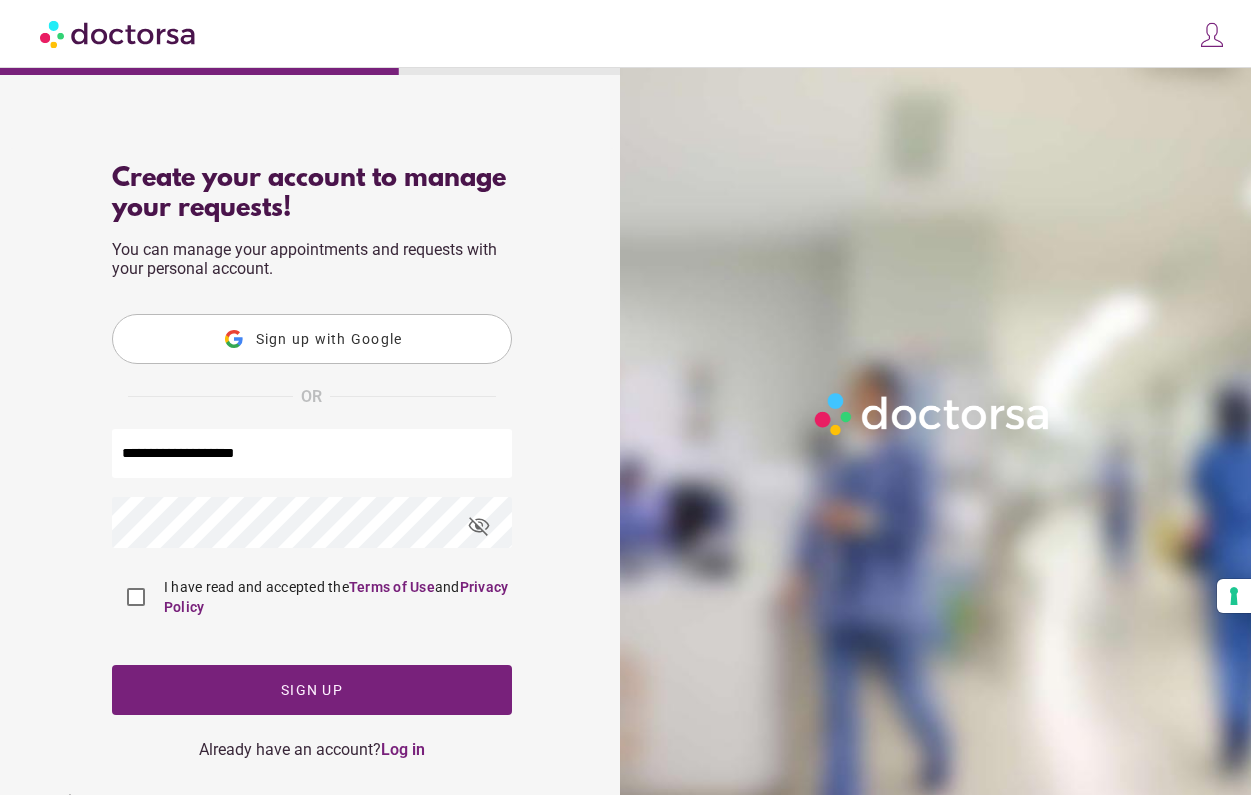 click on "**********" at bounding box center (312, 461) 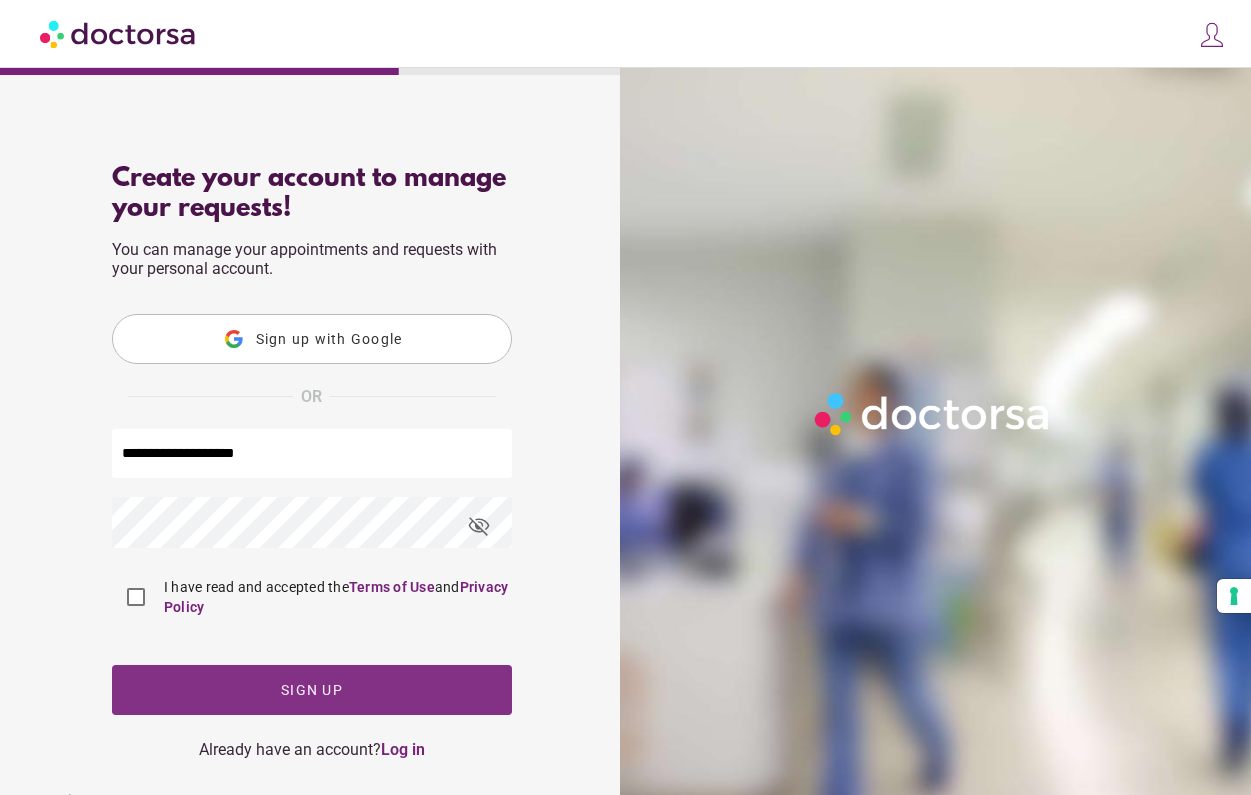 click at bounding box center (312, 690) 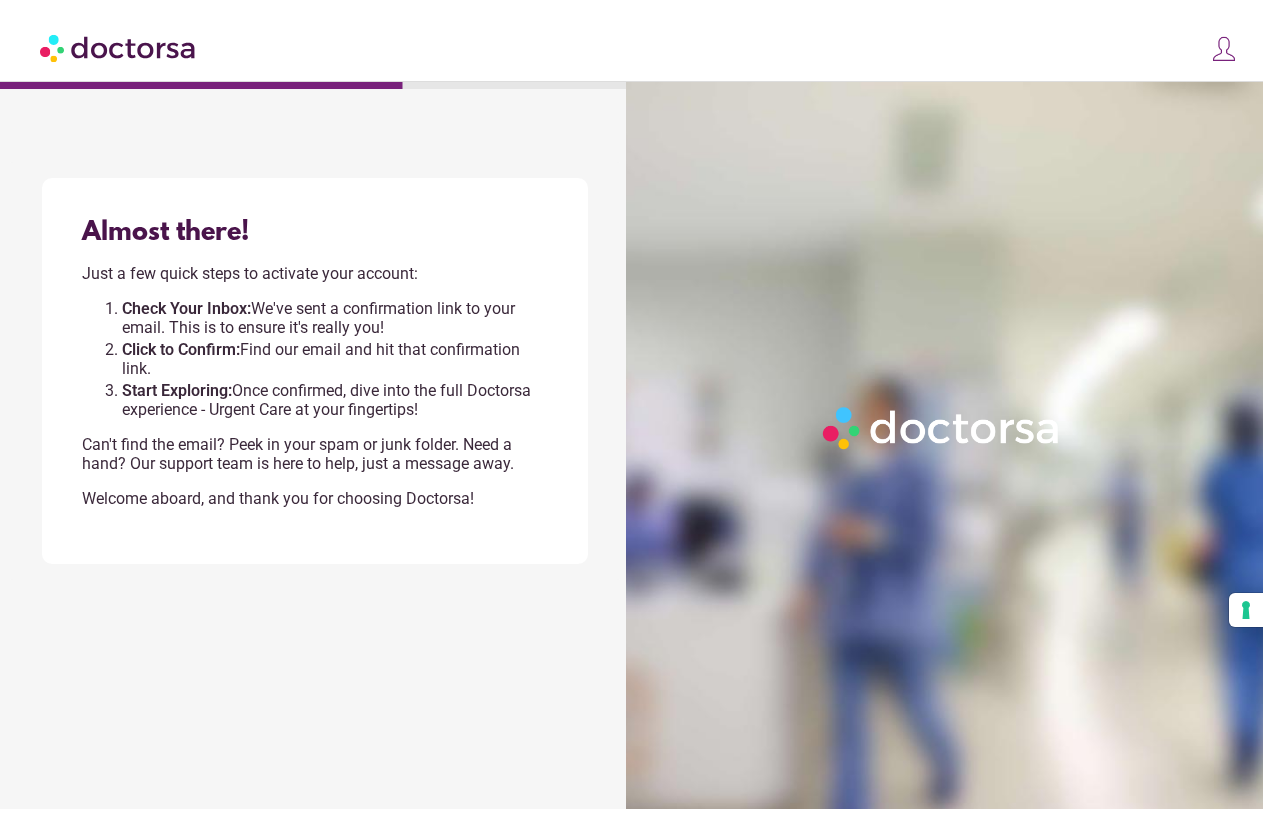 scroll, scrollTop: 0, scrollLeft: 0, axis: both 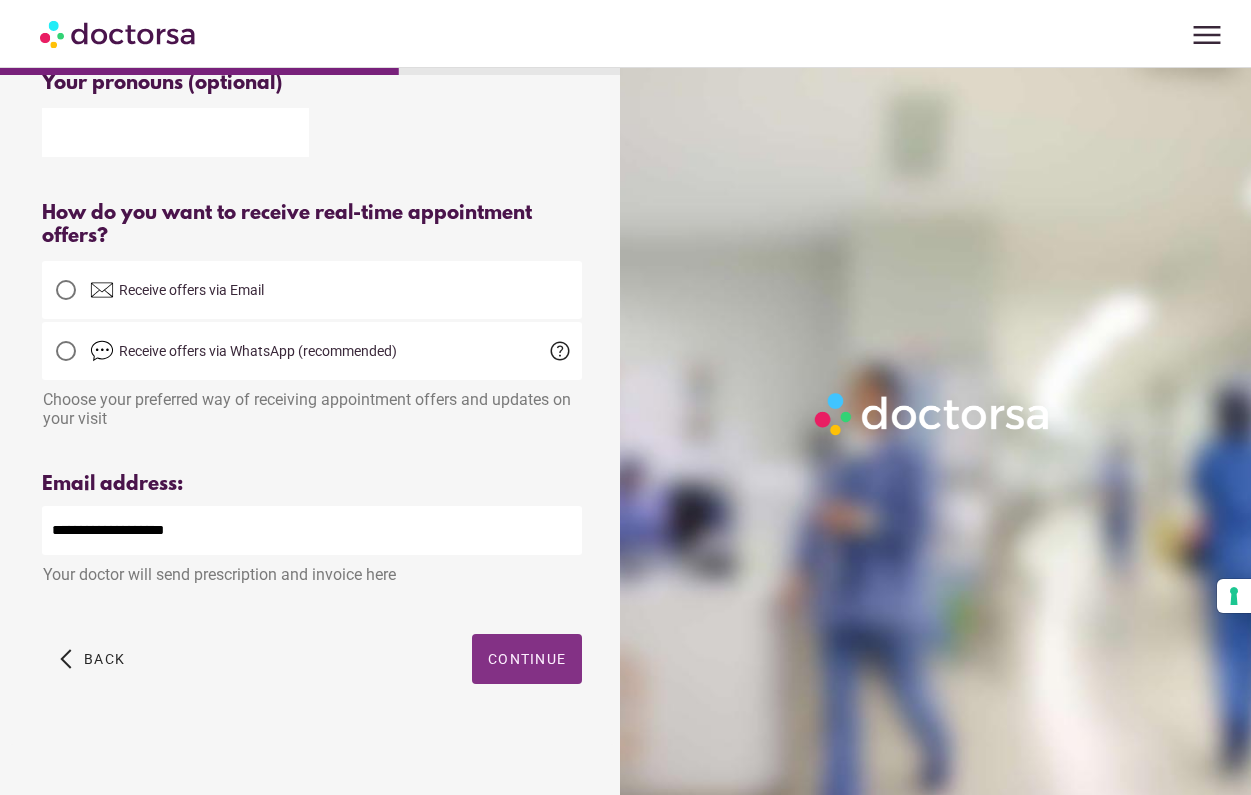 click at bounding box center (527, 659) 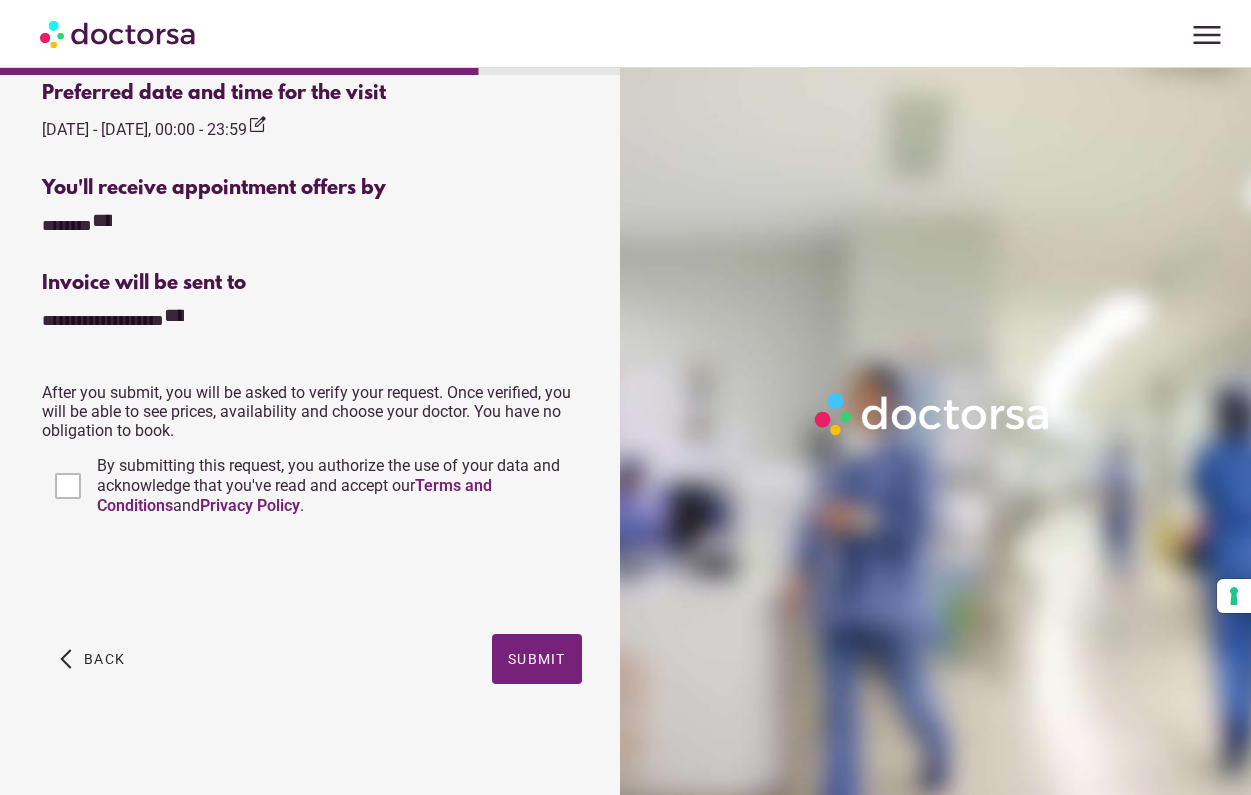 scroll, scrollTop: 769, scrollLeft: 0, axis: vertical 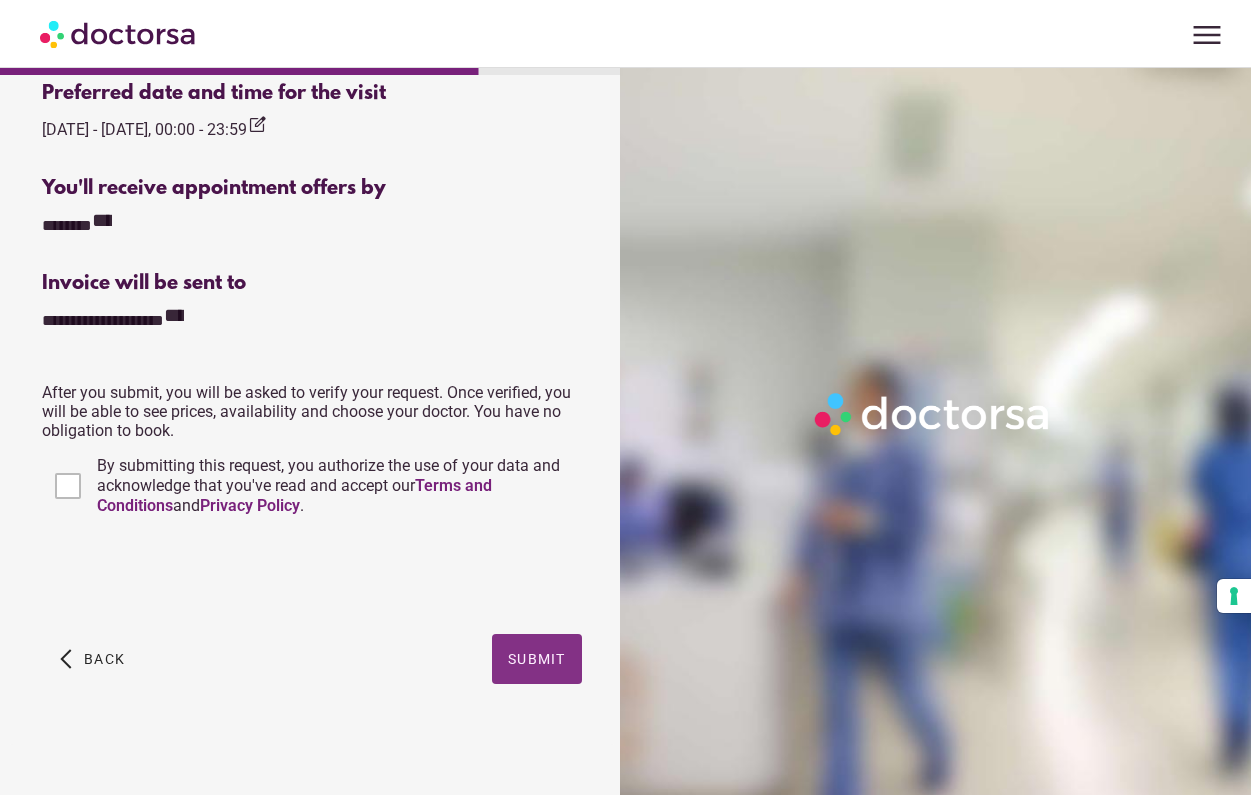 click at bounding box center [537, 659] 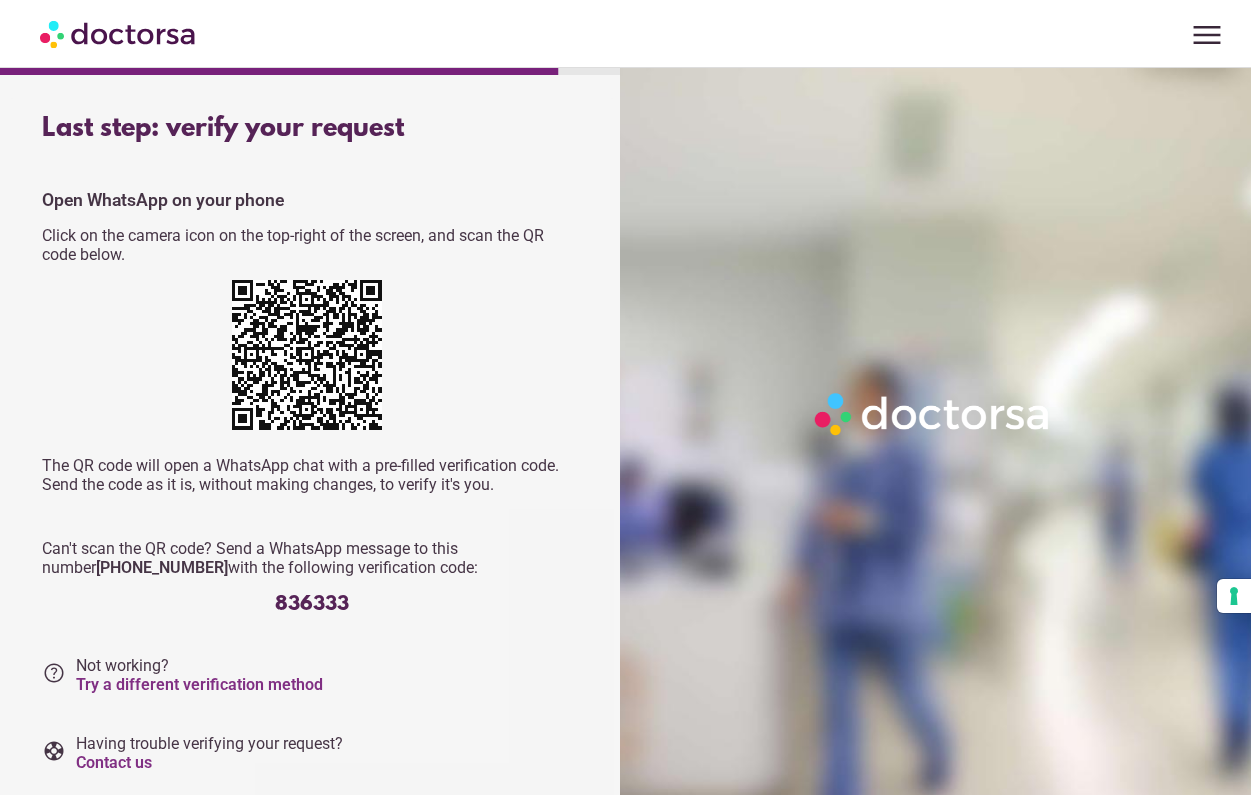 scroll, scrollTop: 0, scrollLeft: 0, axis: both 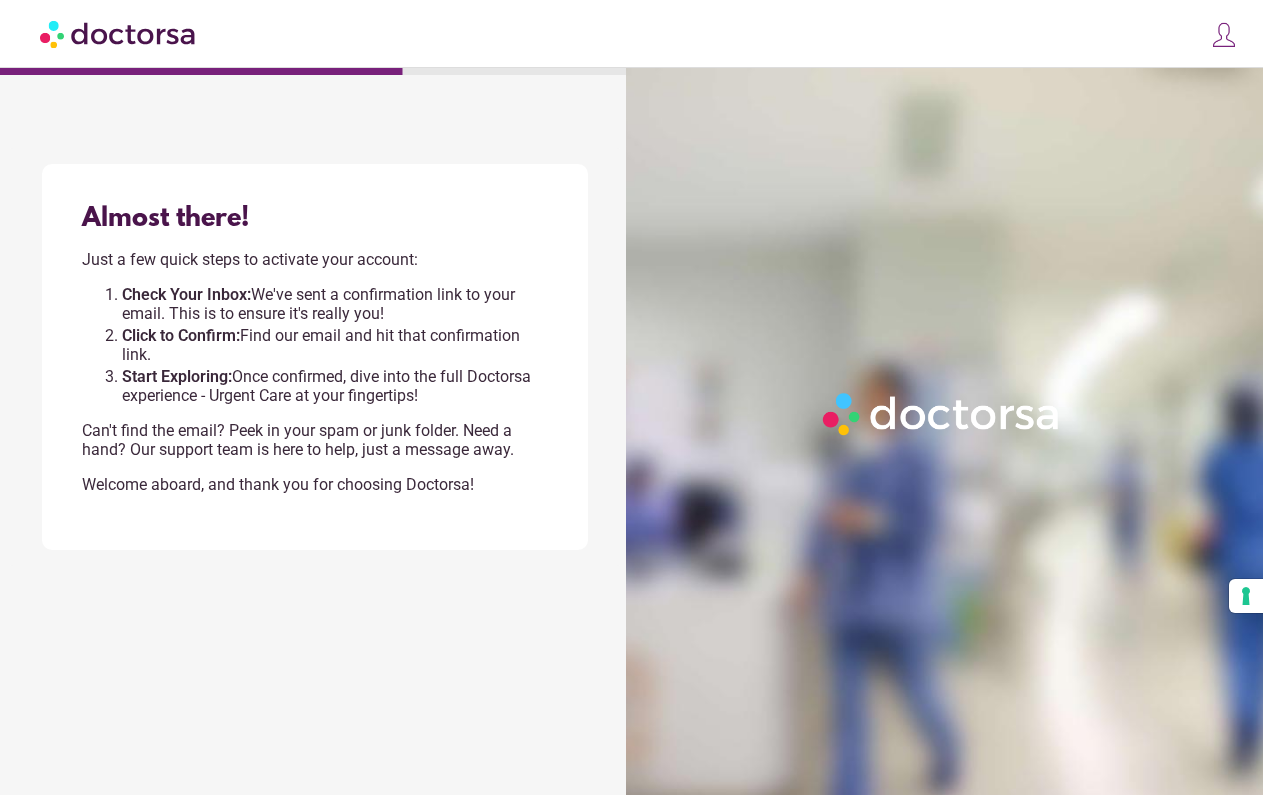 click at bounding box center [1224, 35] 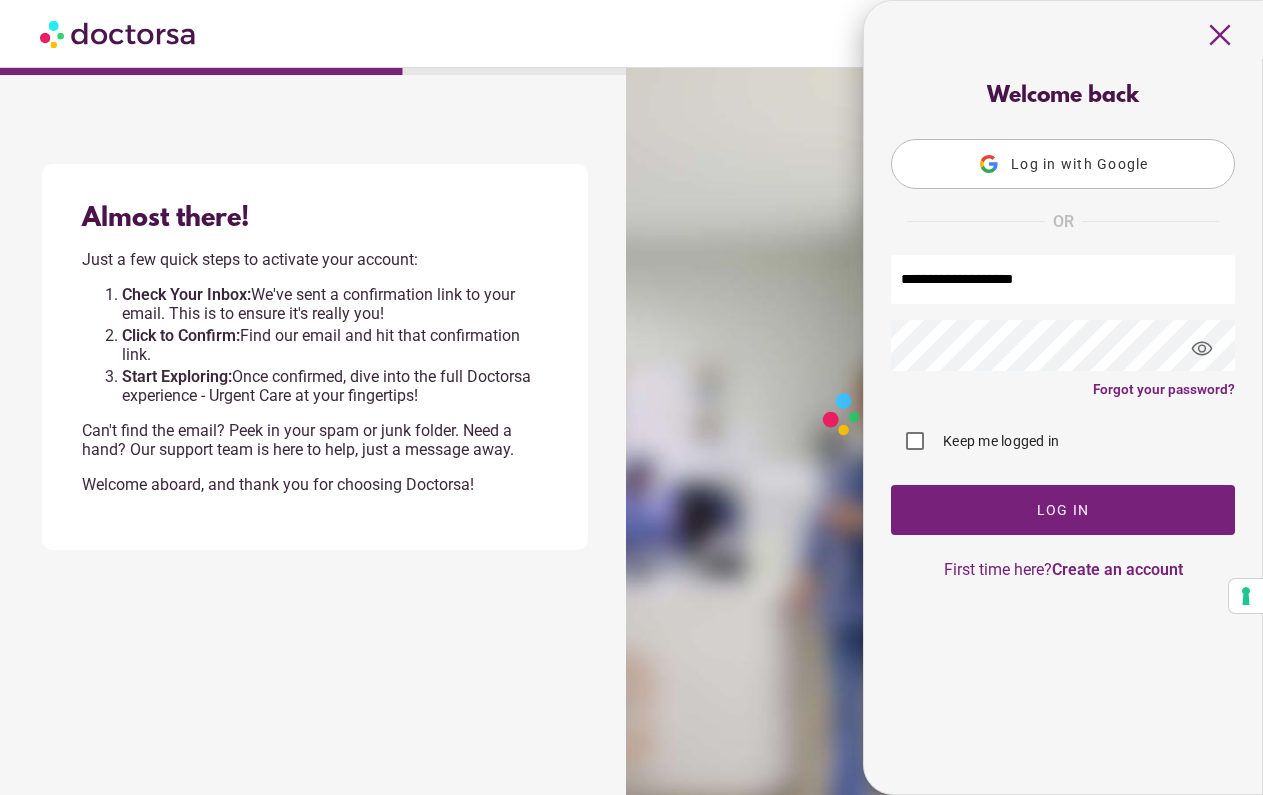 type on "**********" 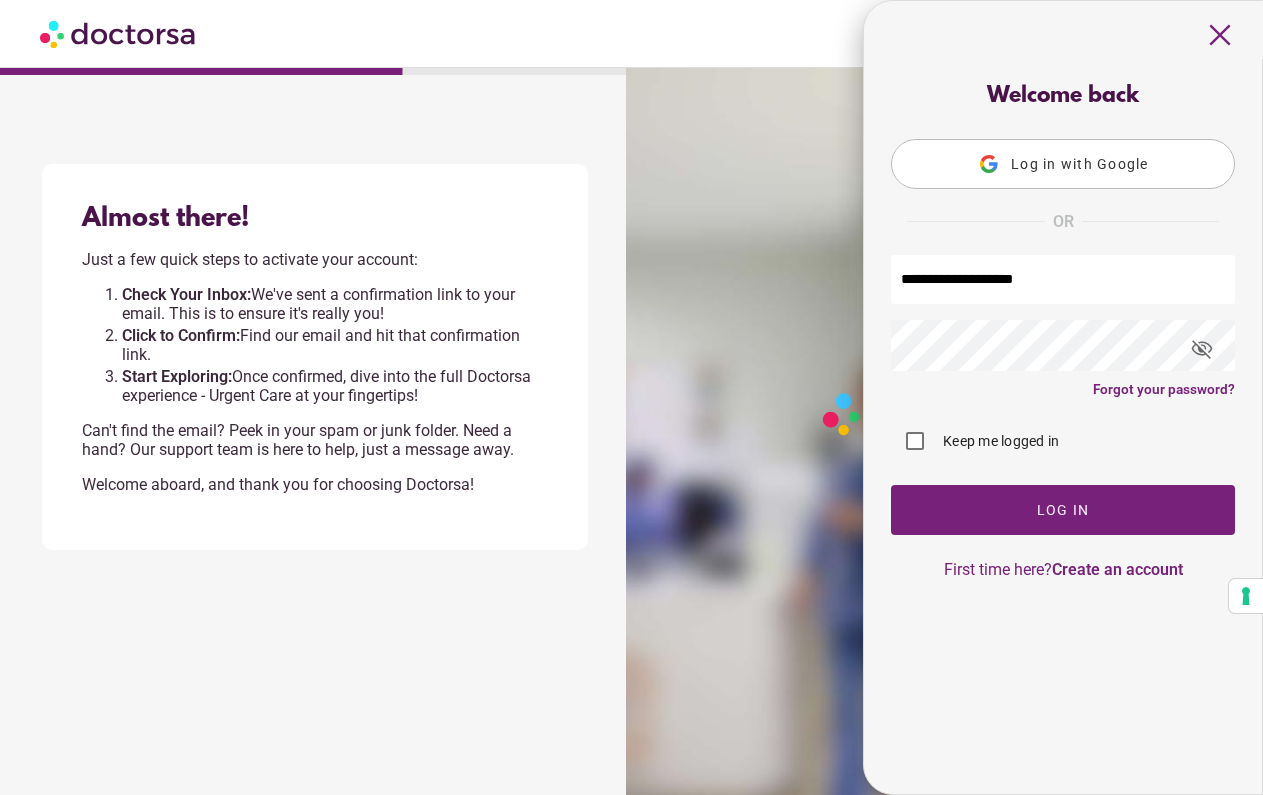 click on "visibility_off" at bounding box center [1202, 349] 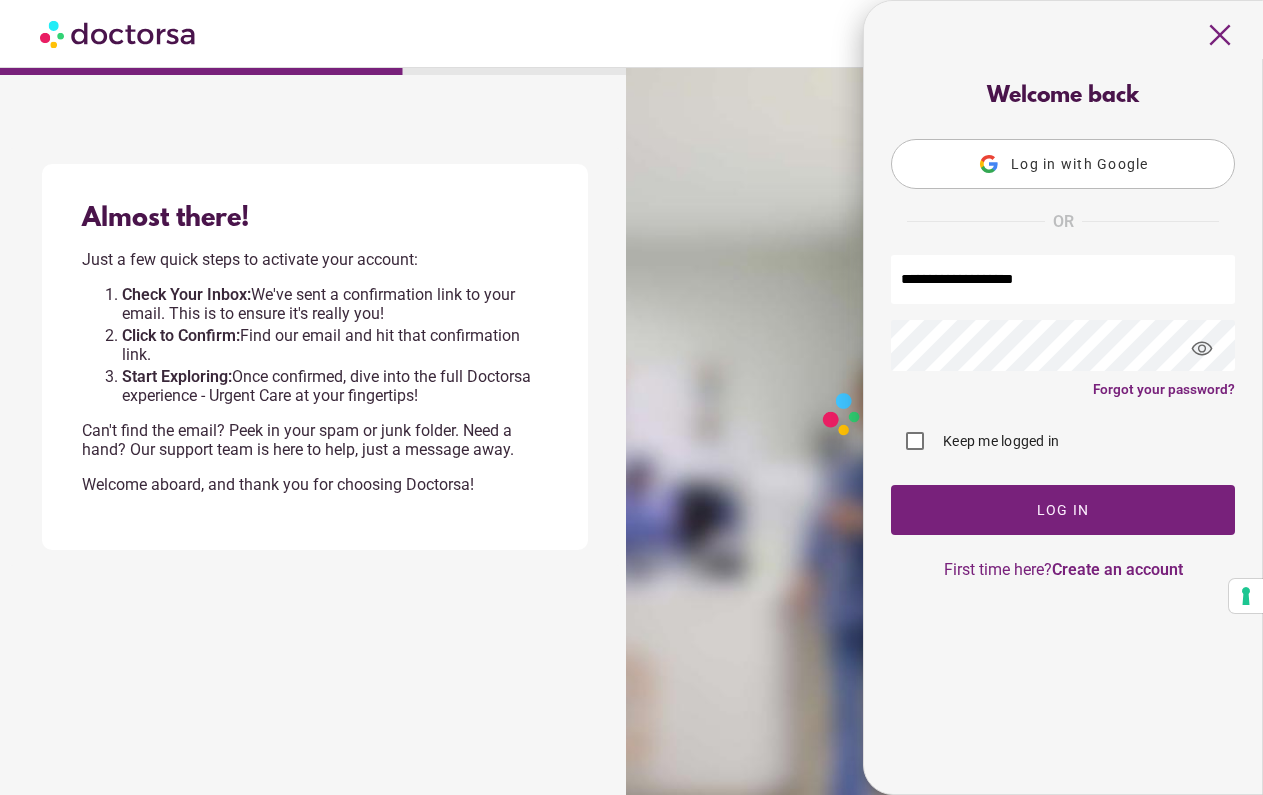 click on "visibility" at bounding box center (1202, 349) 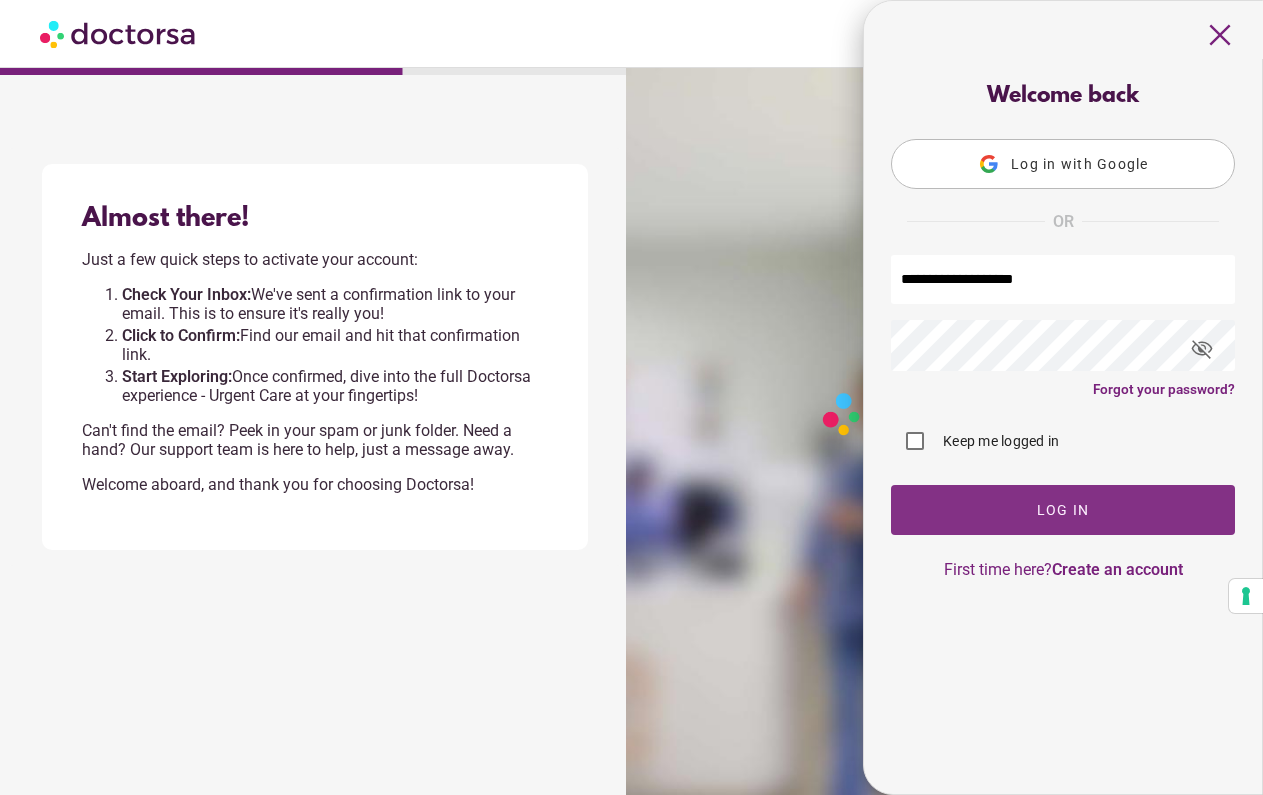 click at bounding box center (1063, 510) 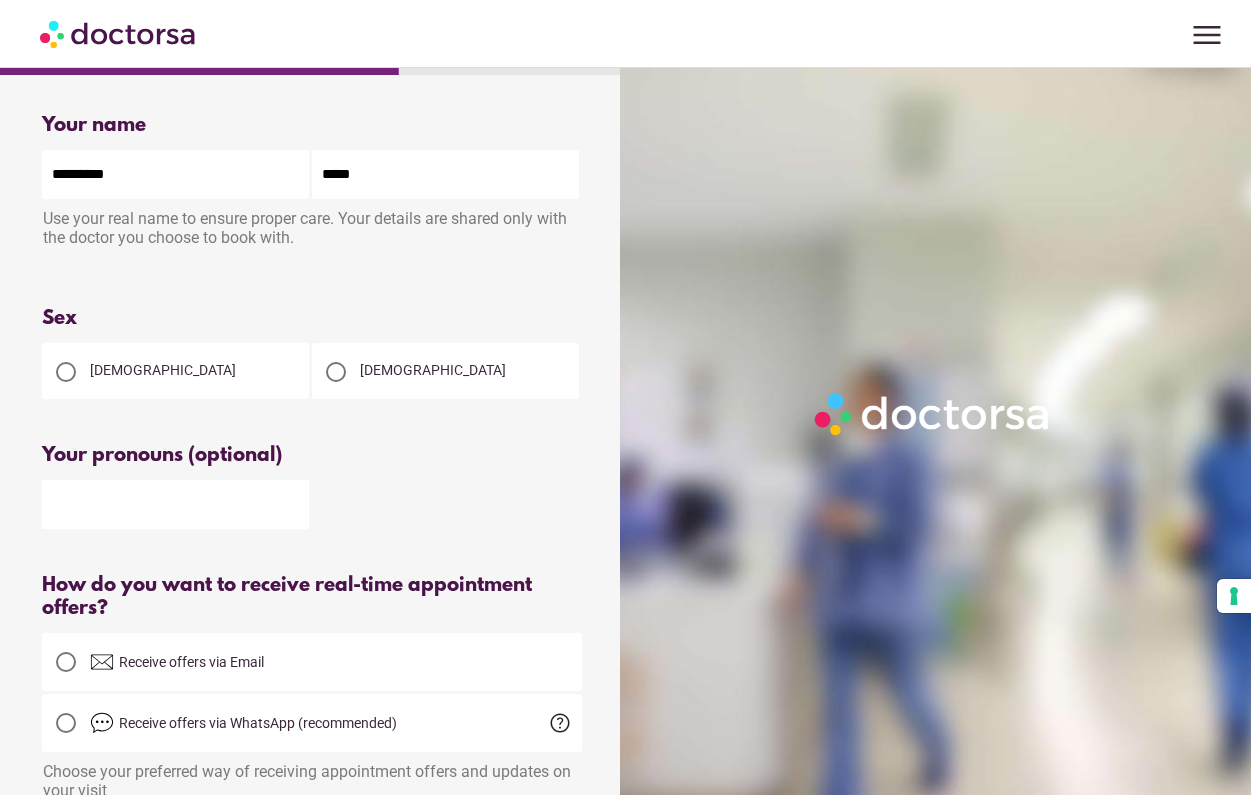 scroll, scrollTop: 0, scrollLeft: 0, axis: both 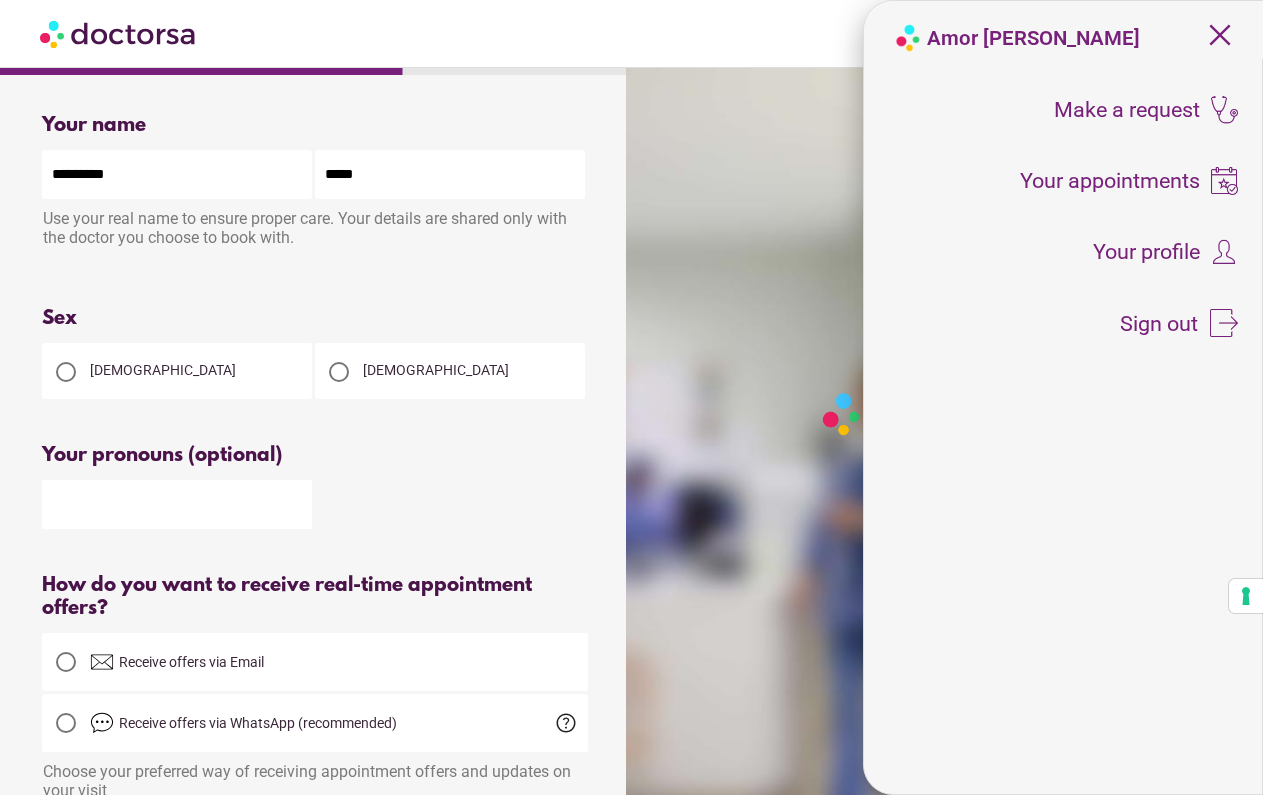 click on "Amor [PERSON_NAME]" at bounding box center [1033, 38] 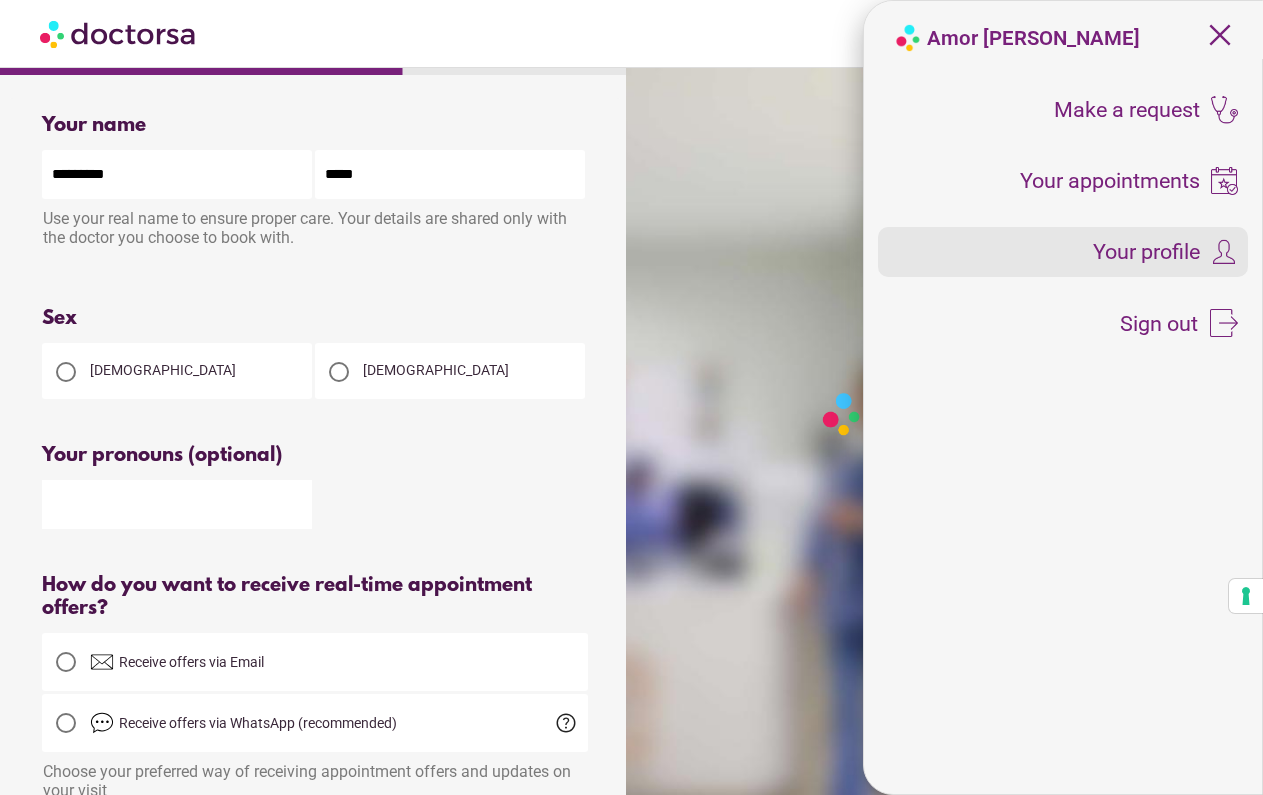 click on "Your profile" at bounding box center (1146, 252) 